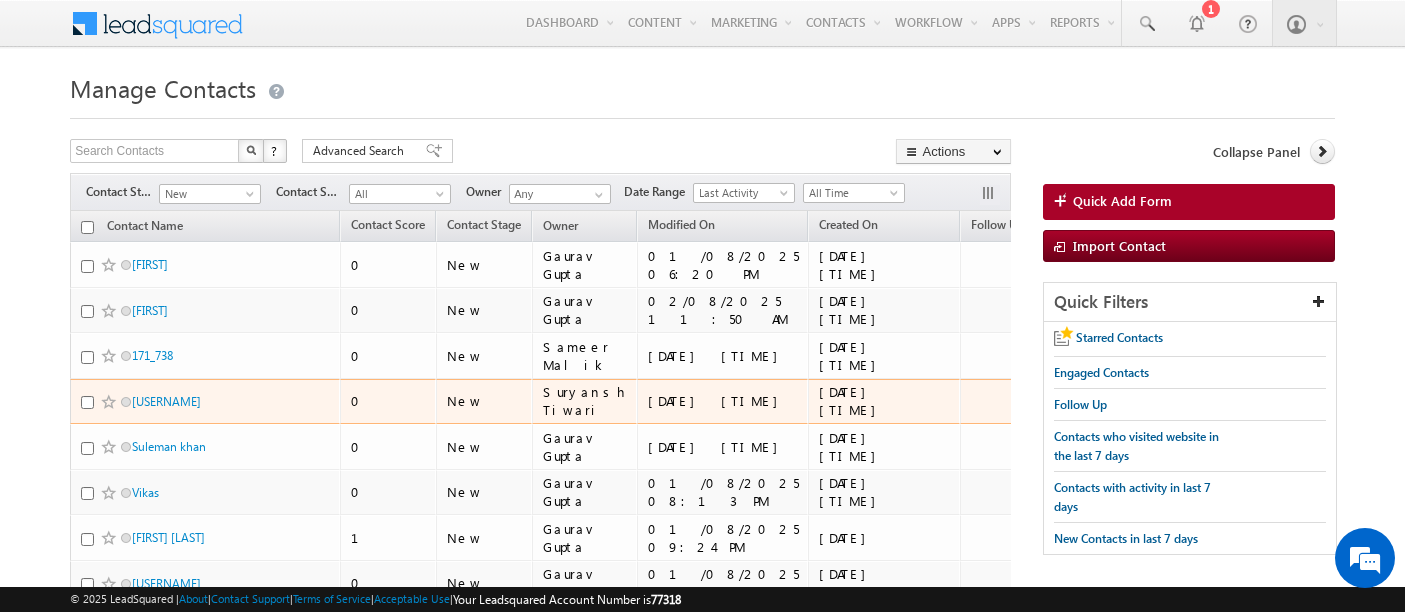 scroll, scrollTop: 82, scrollLeft: 0, axis: vertical 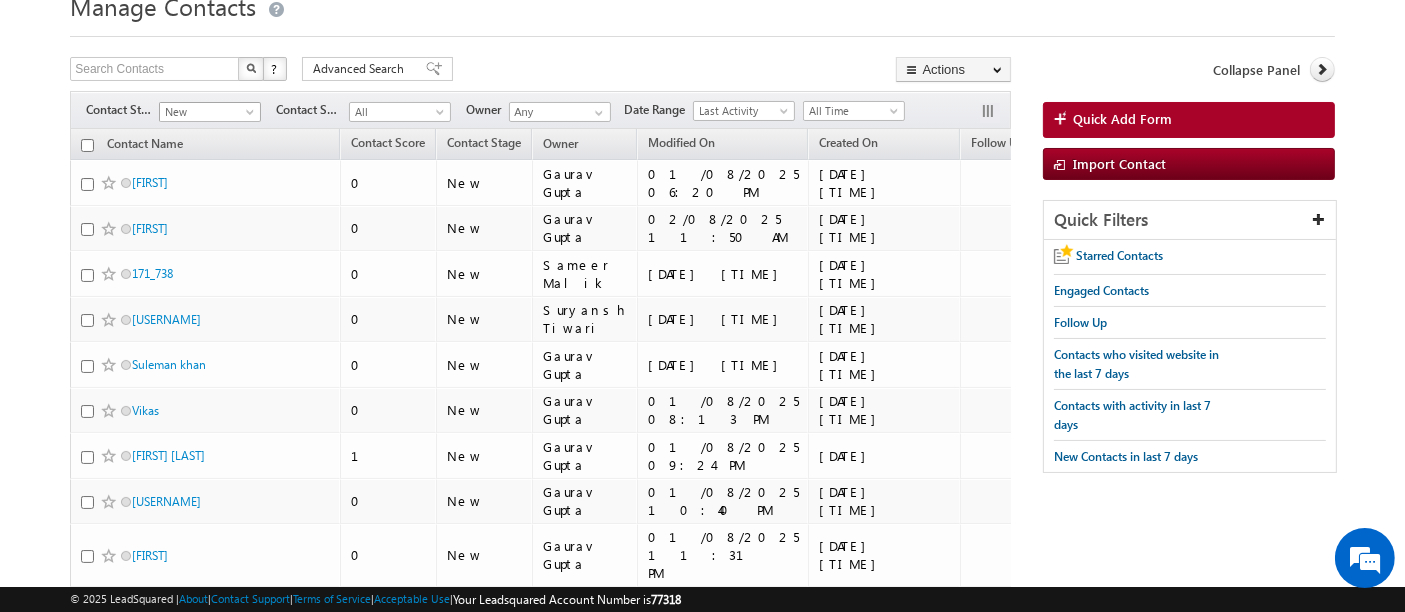 click on "New" at bounding box center (207, 112) 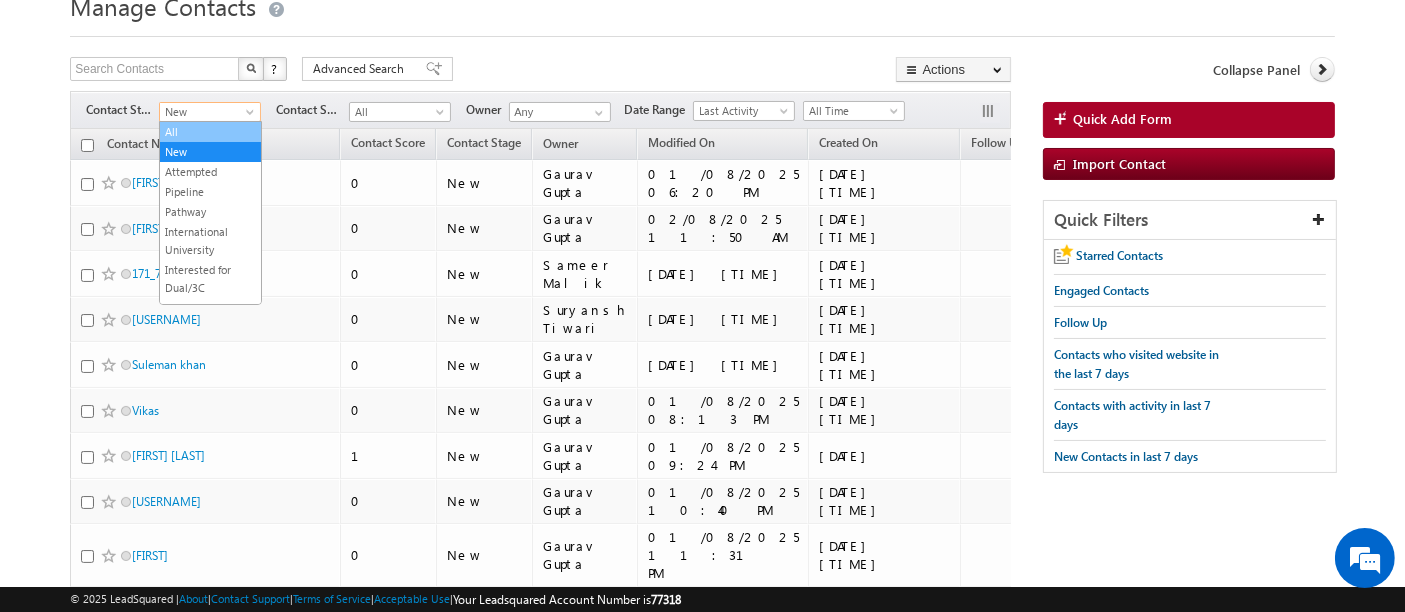 click on "All" at bounding box center [210, 132] 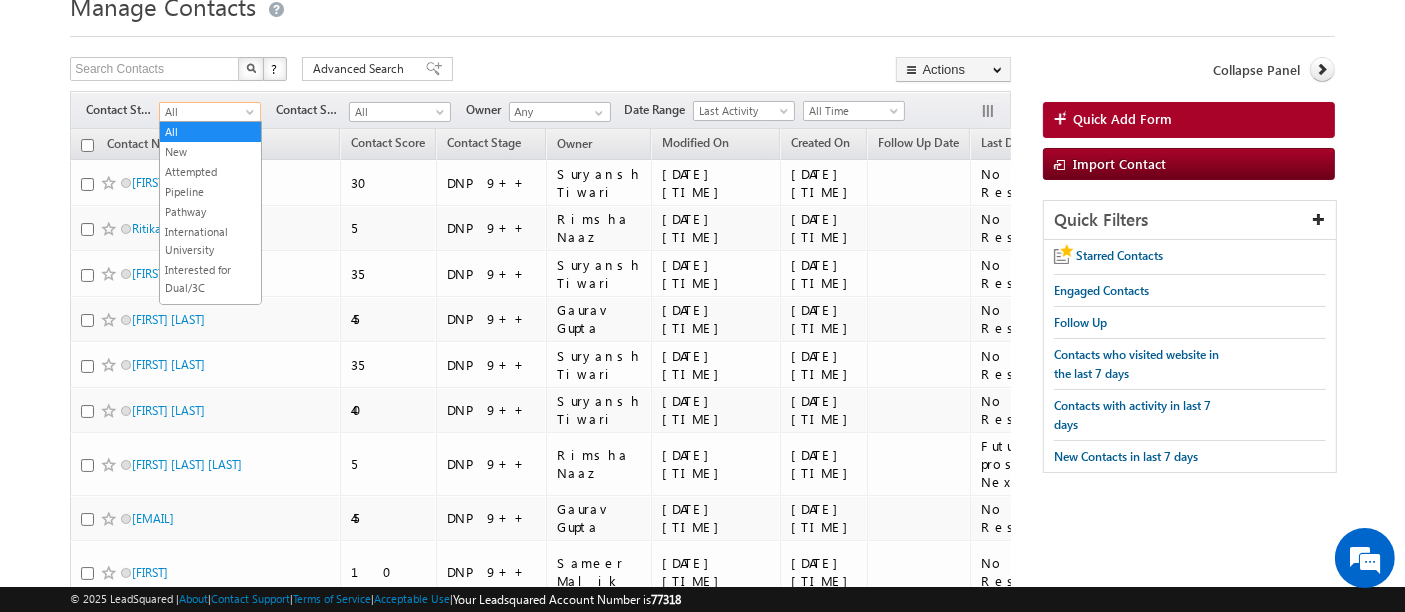 click on "All" at bounding box center [207, 112] 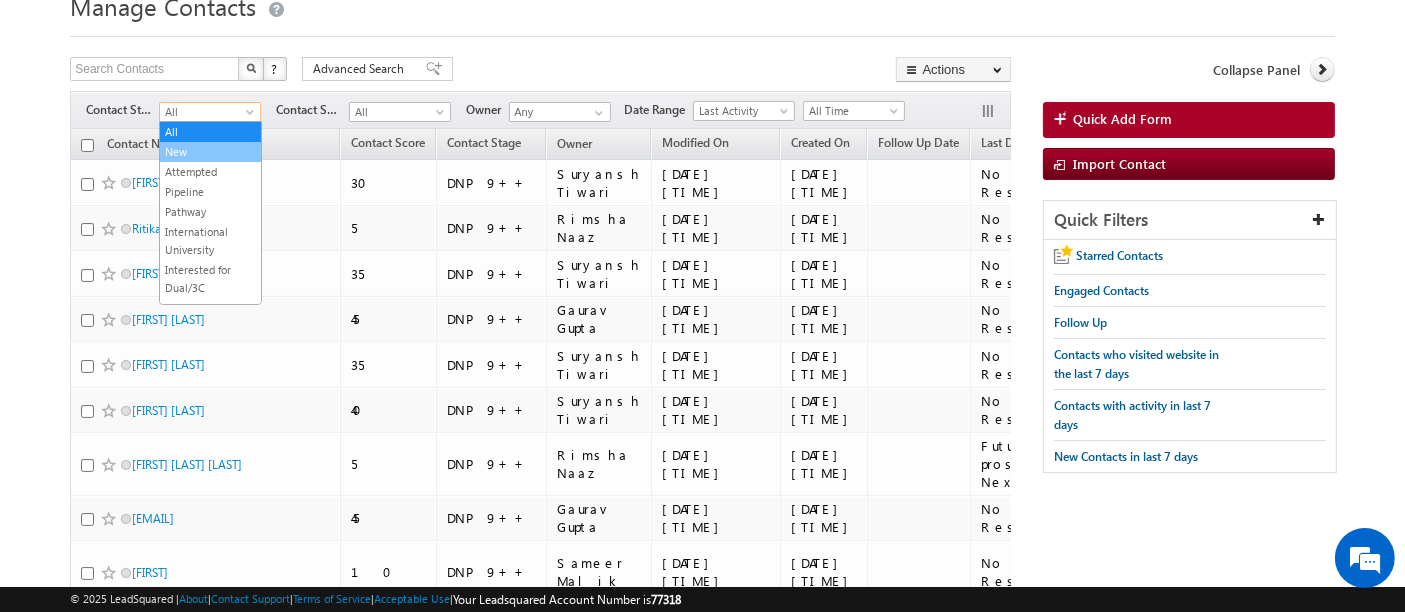 click on "New" at bounding box center [210, 152] 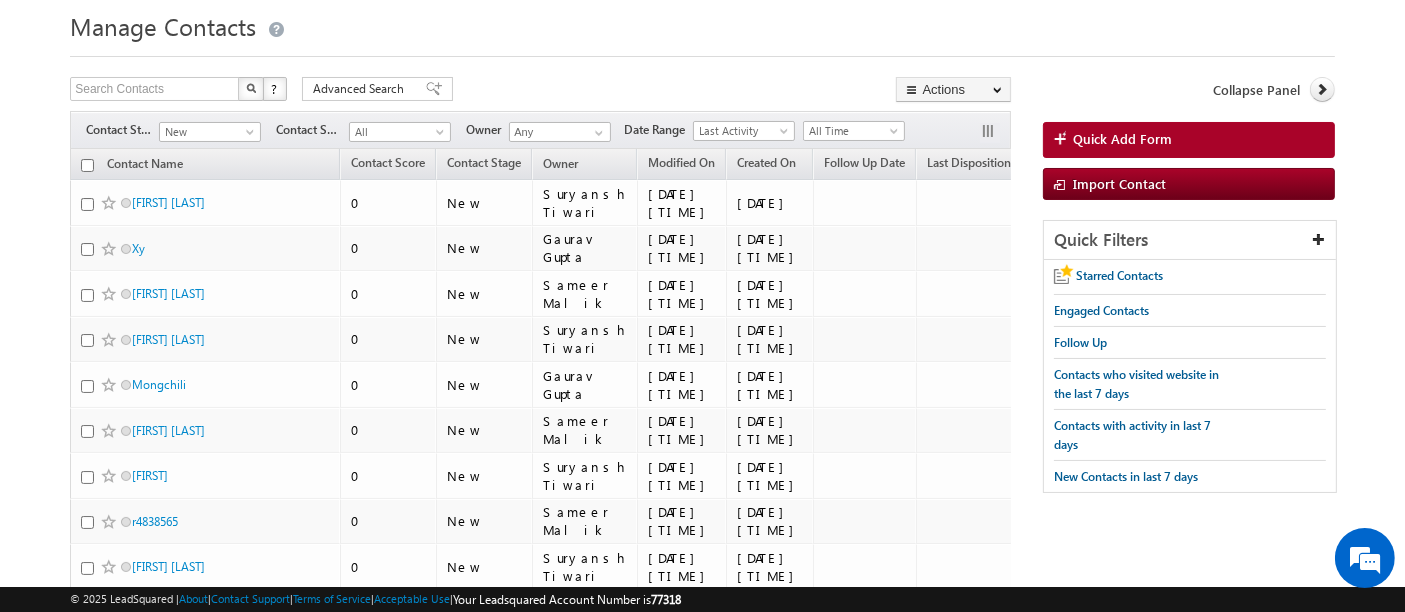 scroll, scrollTop: 0, scrollLeft: 0, axis: both 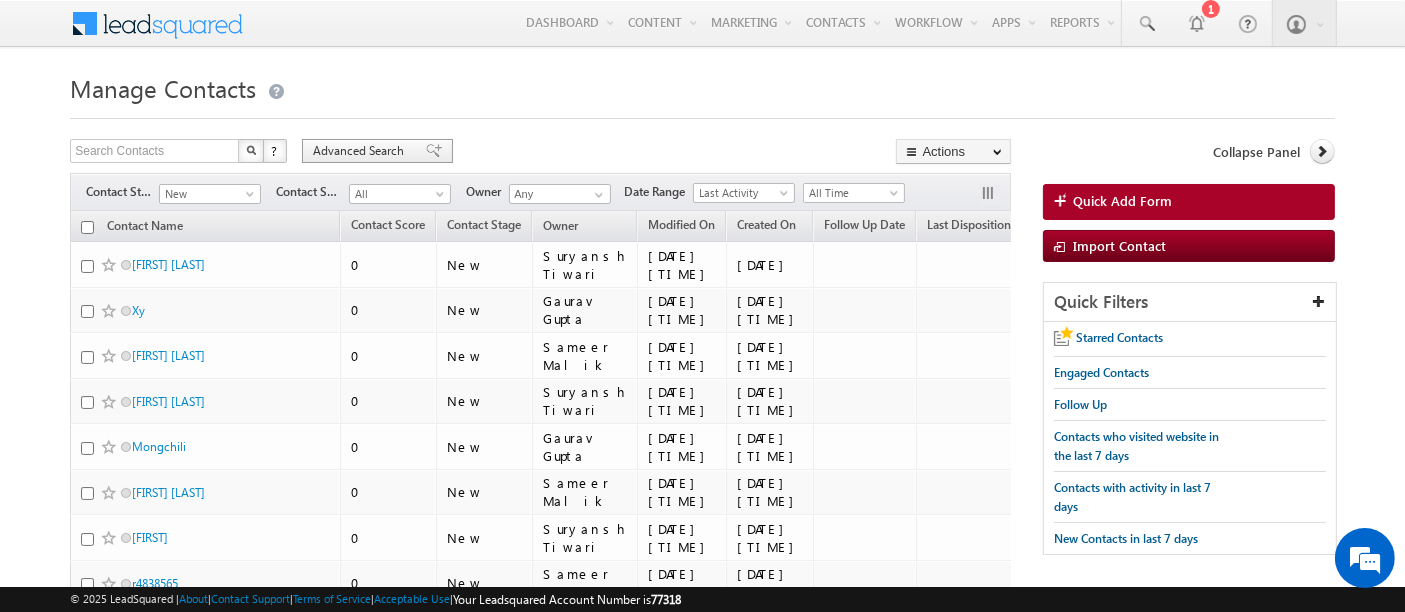 click on "Advanced Search" at bounding box center (361, 151) 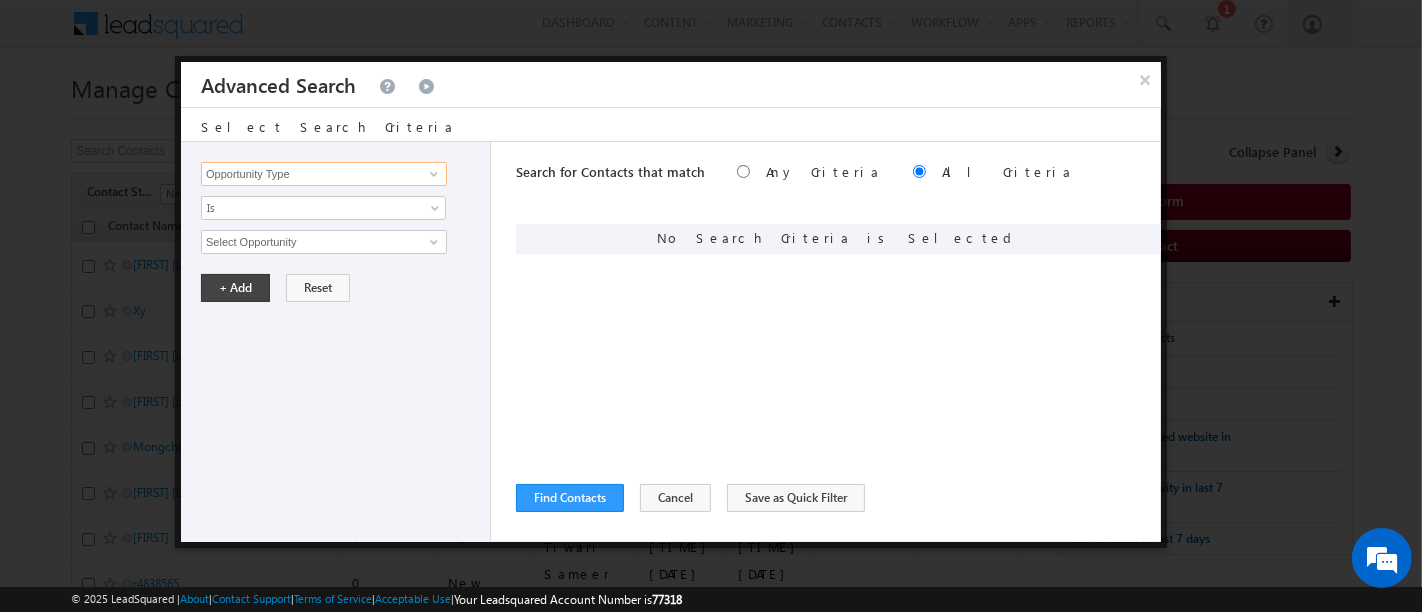 click on "Opportunity Type" at bounding box center (324, 174) 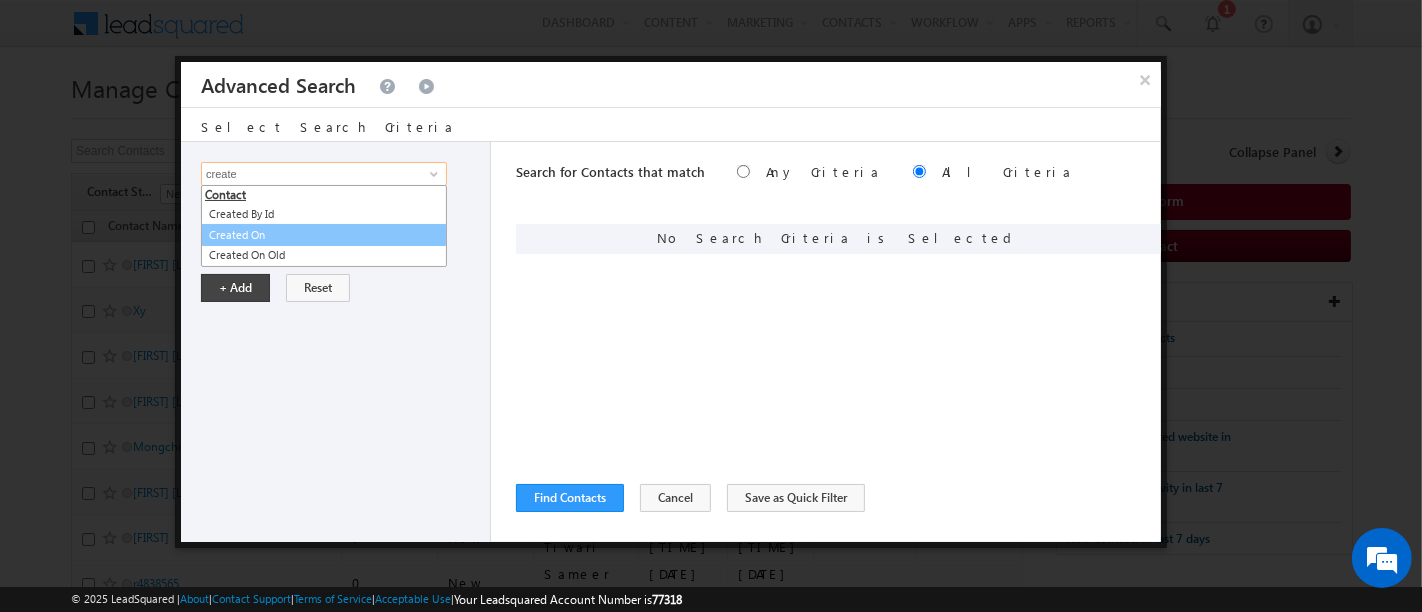 click on "Created On" at bounding box center [324, 235] 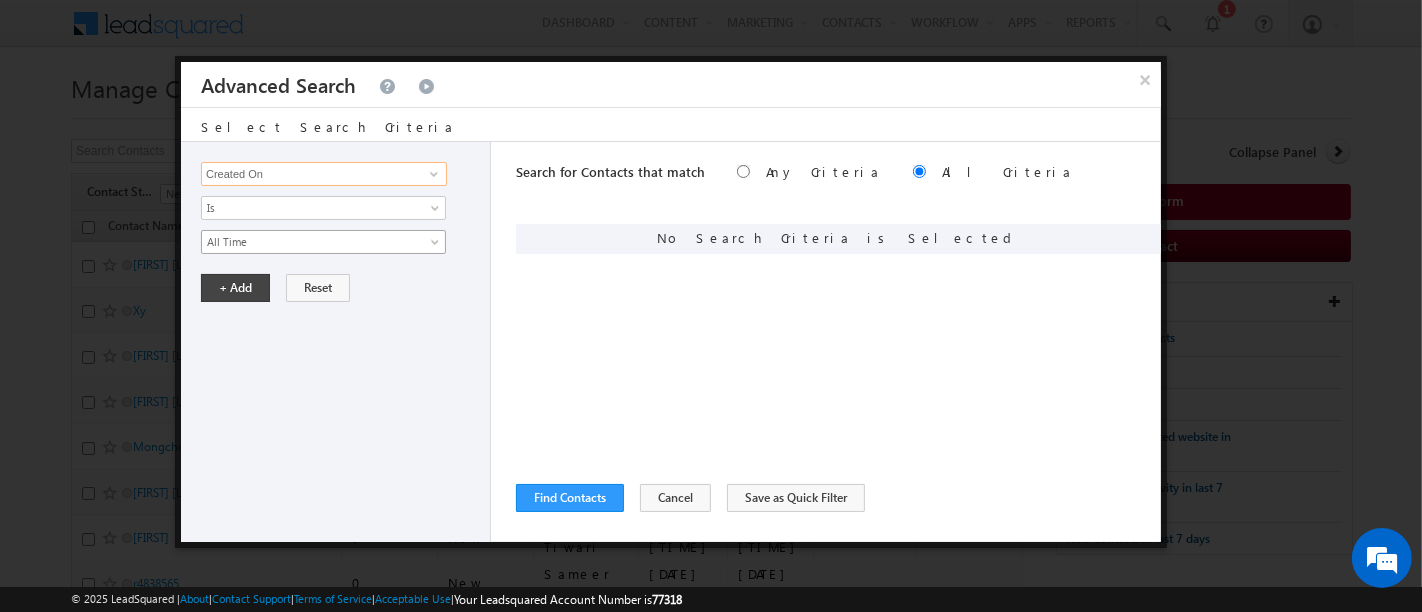 type on "Created On" 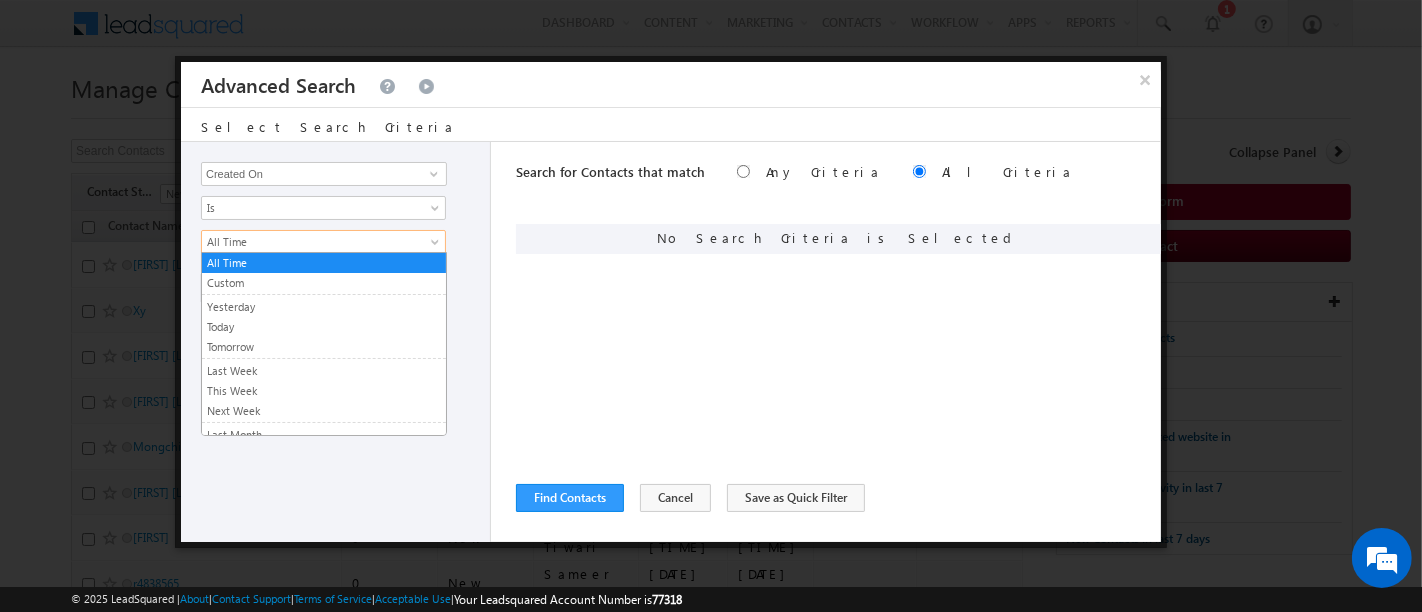 click on "All Time" at bounding box center (310, 242) 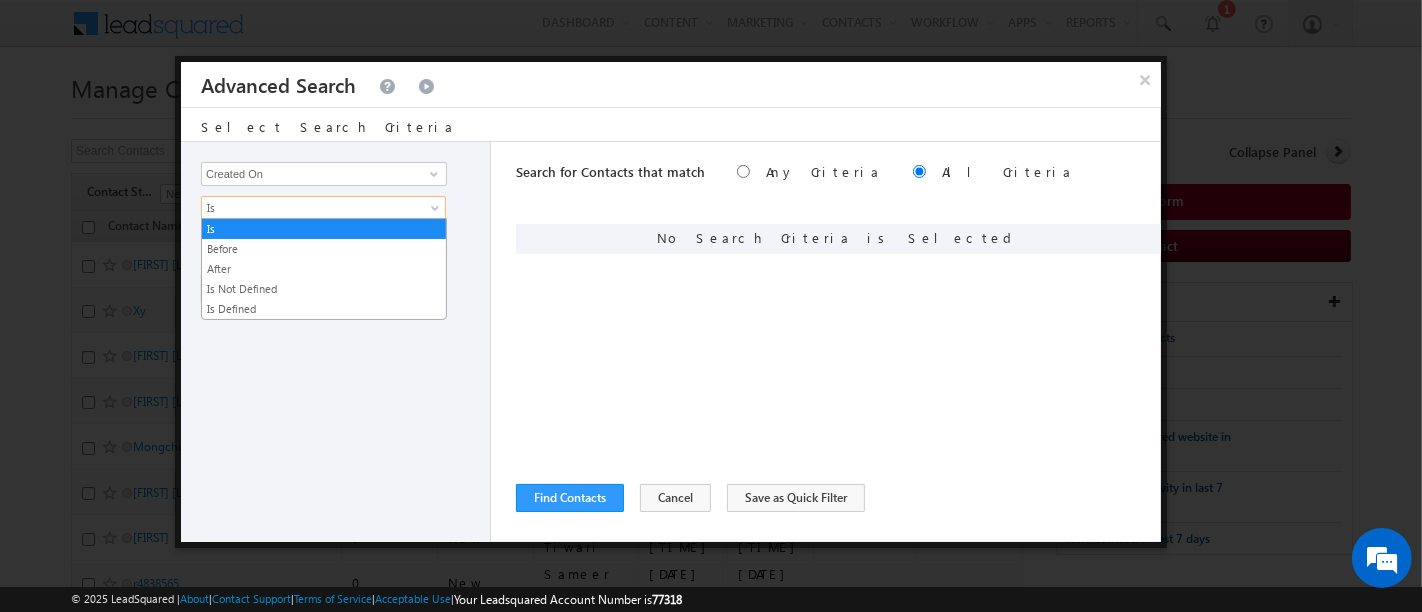 click on "Is" at bounding box center [310, 208] 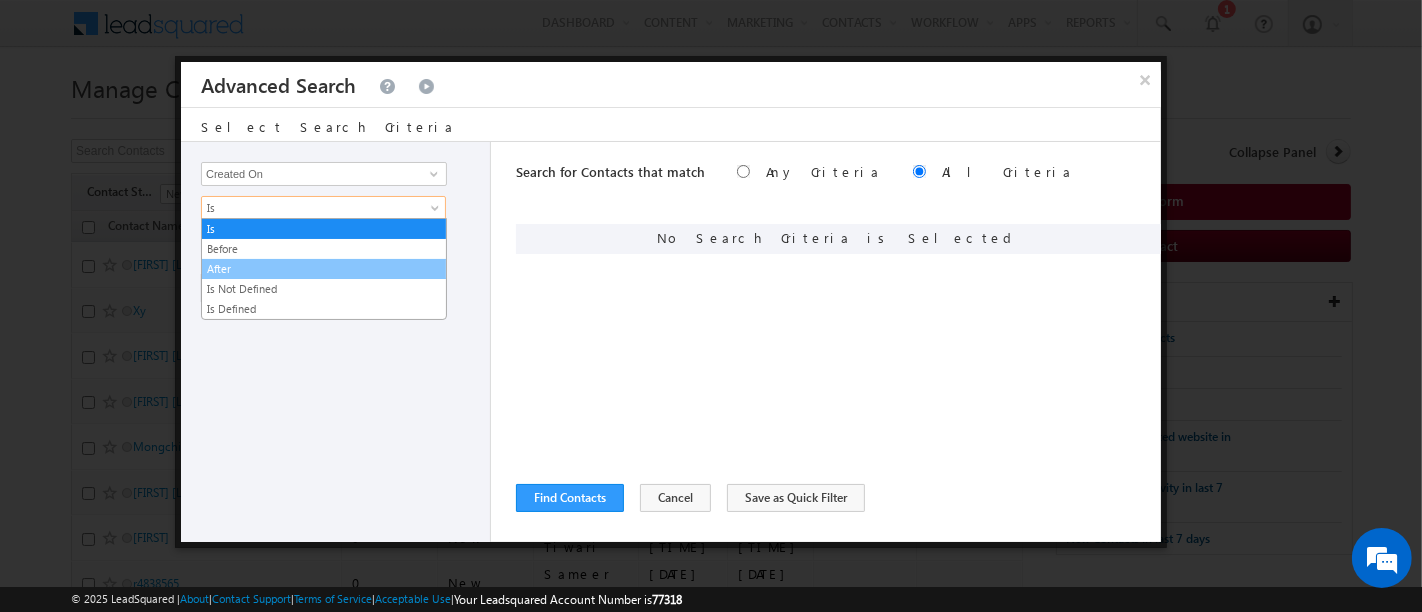 click on "After" at bounding box center [324, 269] 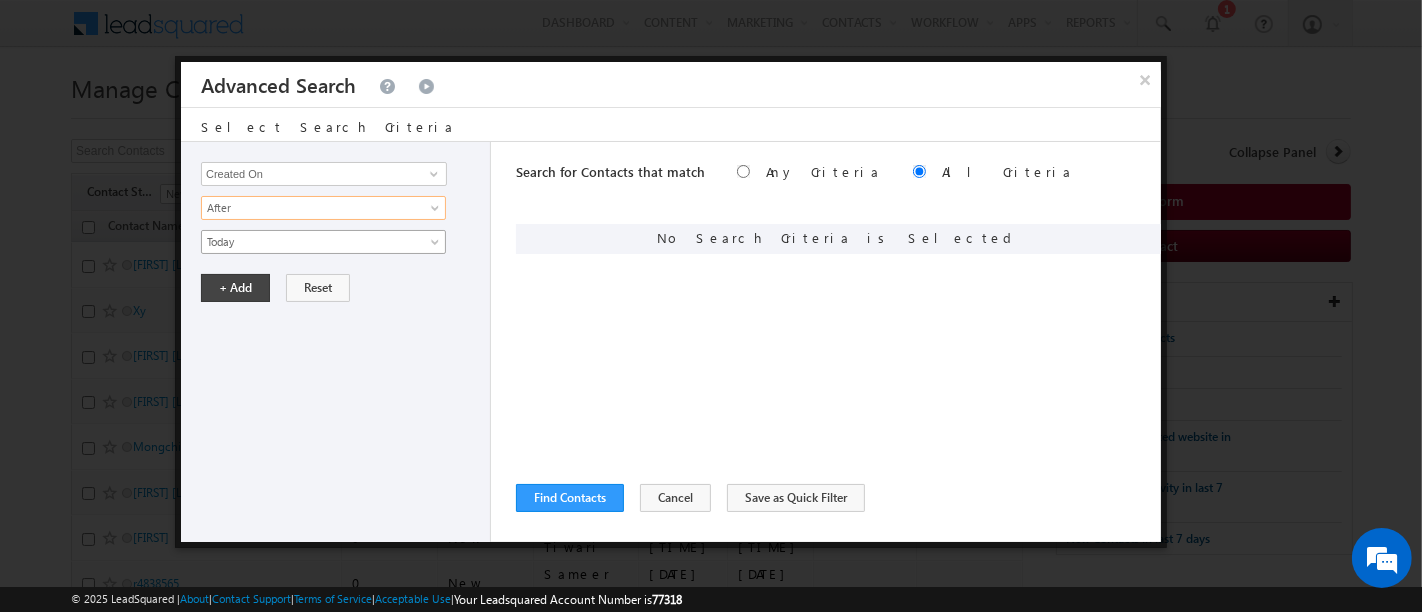click on "Today" at bounding box center (310, 242) 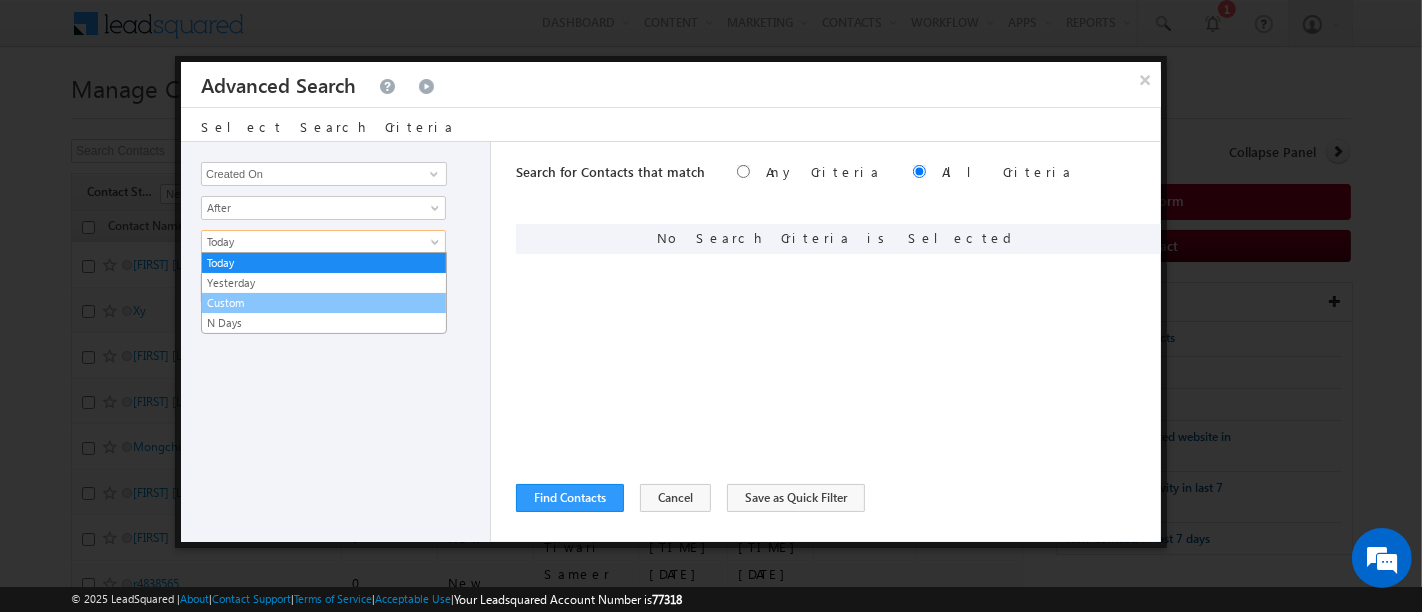 click on "Custom" at bounding box center (324, 303) 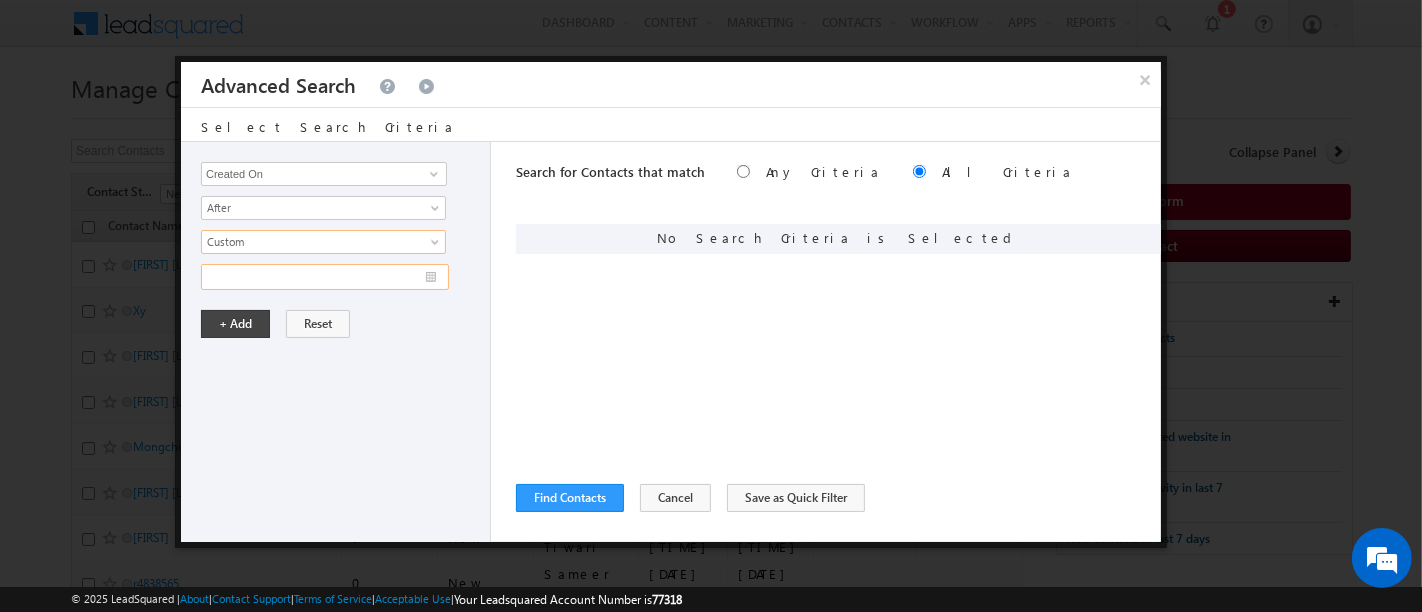 click at bounding box center (325, 277) 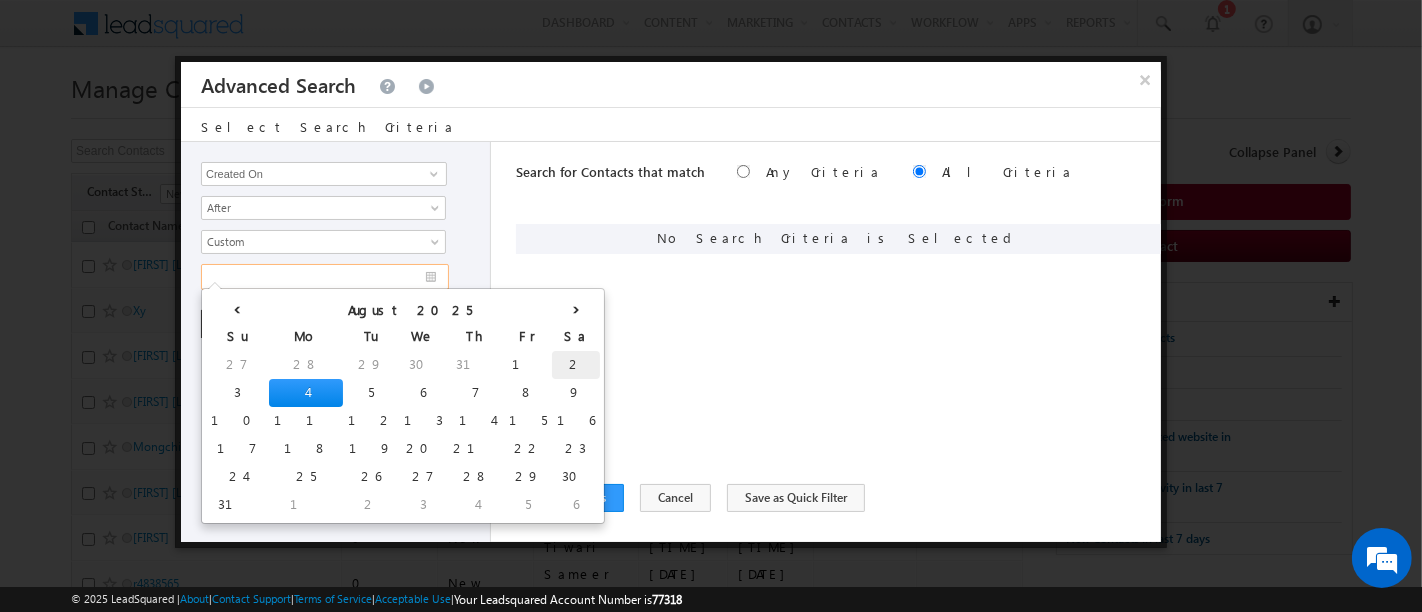 click on "2" at bounding box center [576, 365] 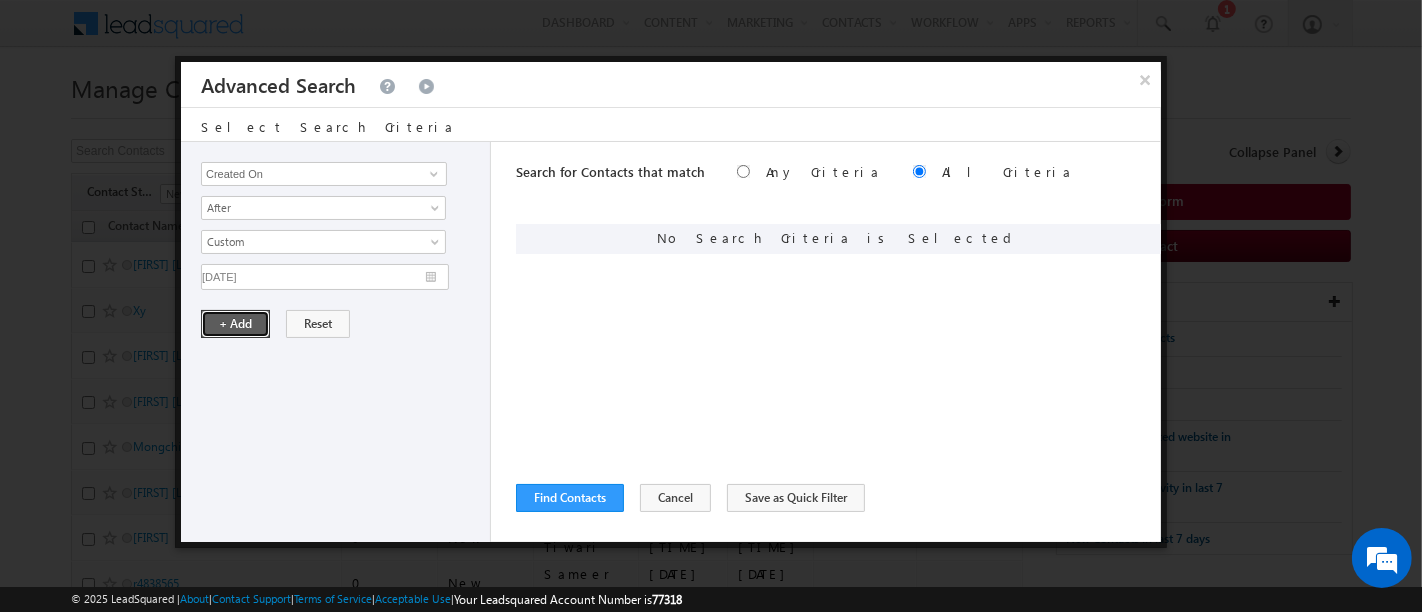 click on "+ Add" at bounding box center [235, 324] 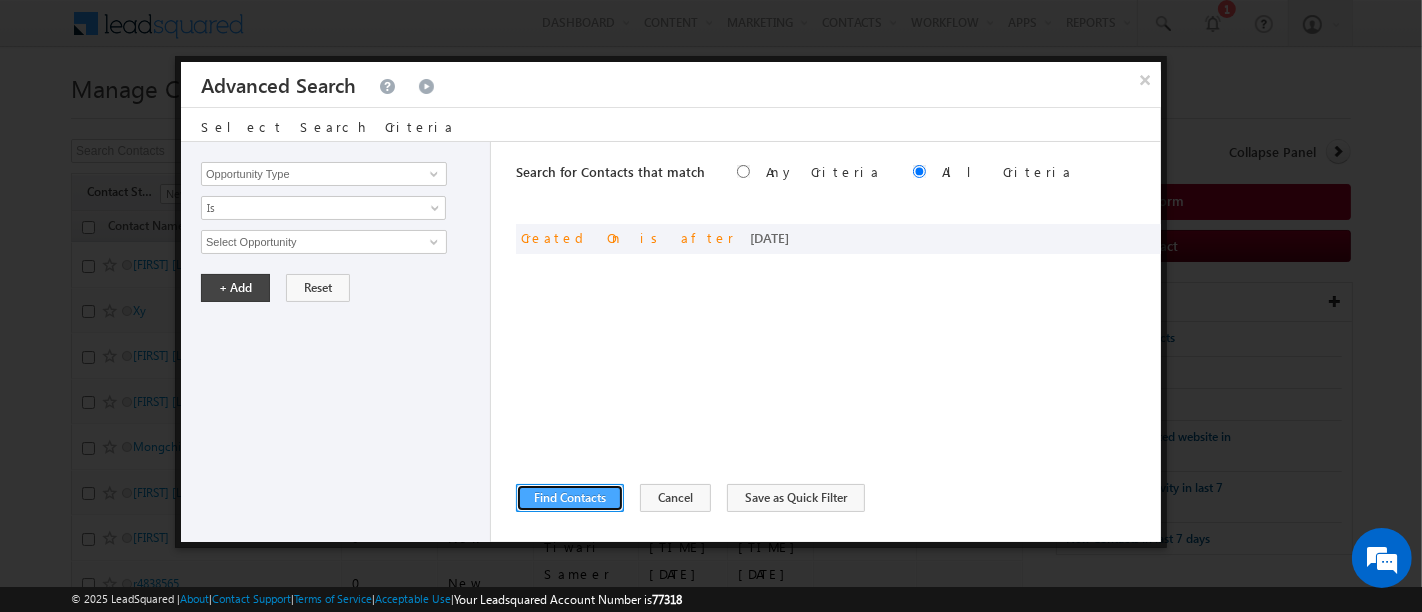 click on "Find Contacts" at bounding box center [570, 498] 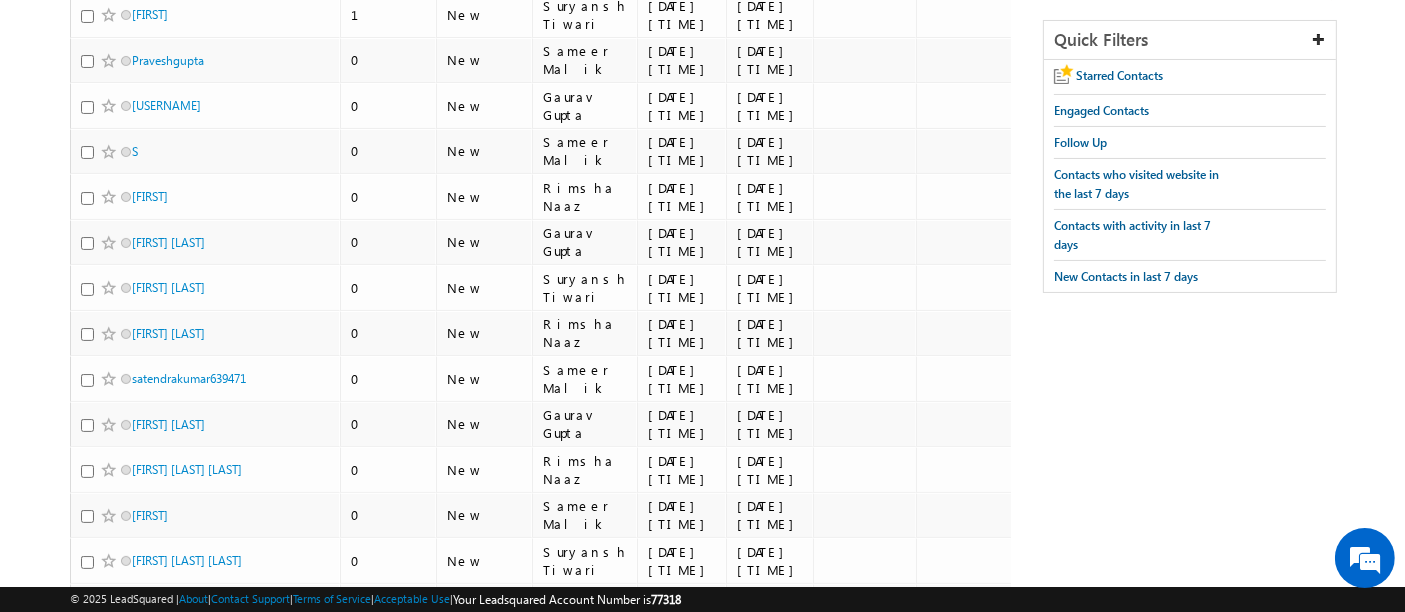 scroll, scrollTop: 0, scrollLeft: 0, axis: both 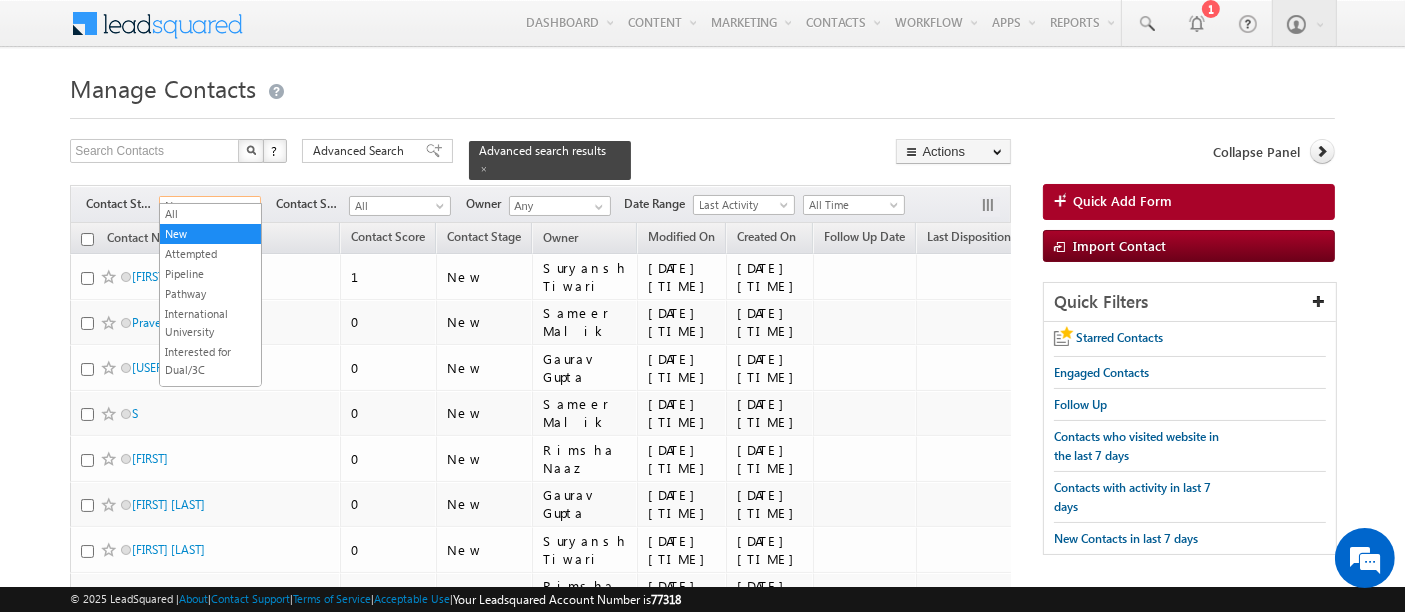 click on "Menu
[FIRST] [LAST]
[EMAIL]" at bounding box center (702, 950) 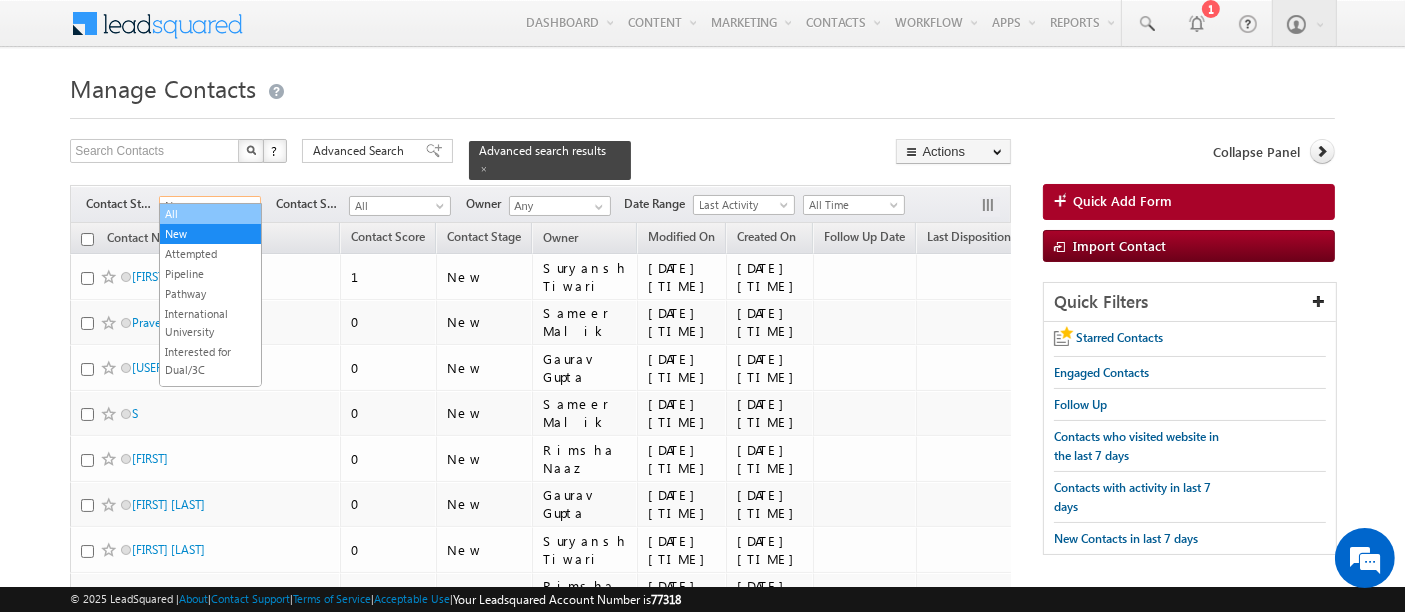 click on "All" at bounding box center [210, 214] 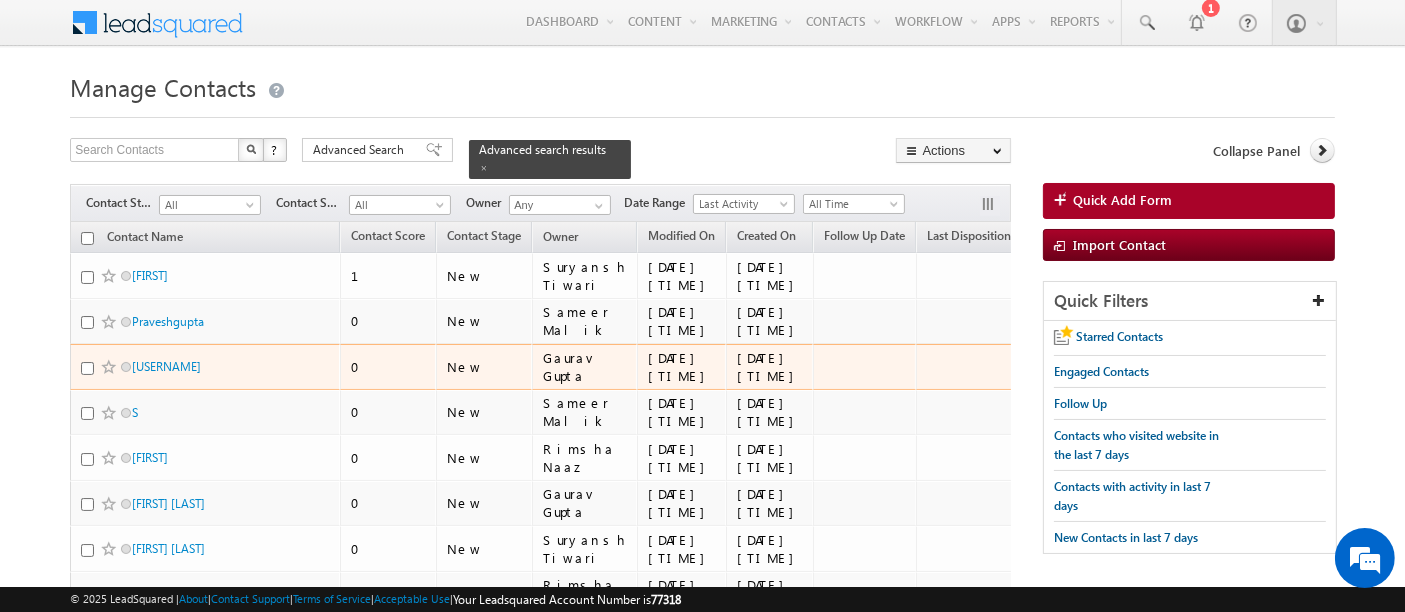 scroll, scrollTop: 0, scrollLeft: 0, axis: both 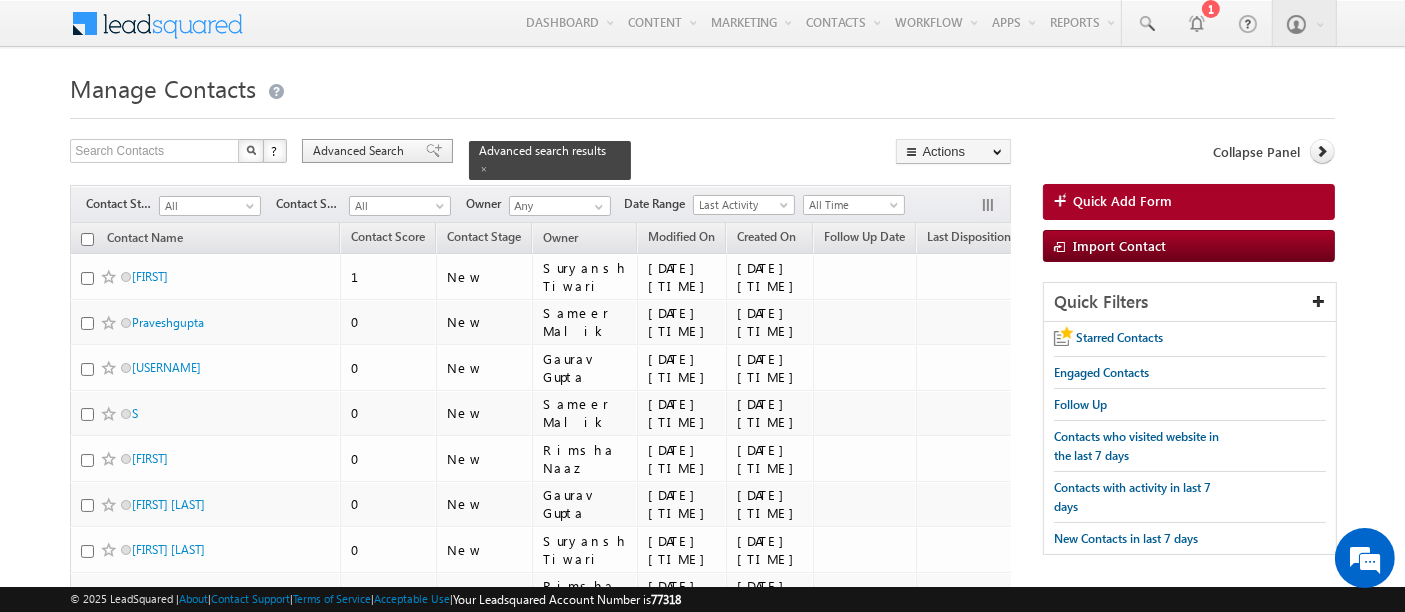 click on "Advanced Search" at bounding box center [361, 151] 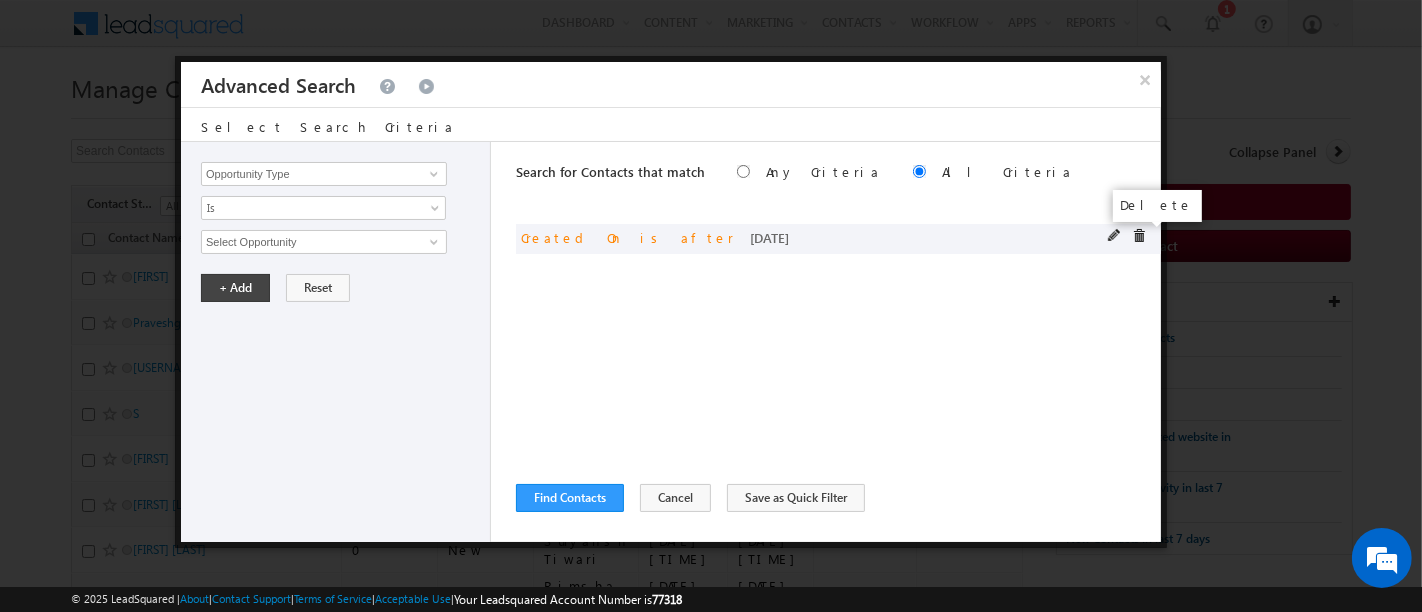 click at bounding box center (1139, 236) 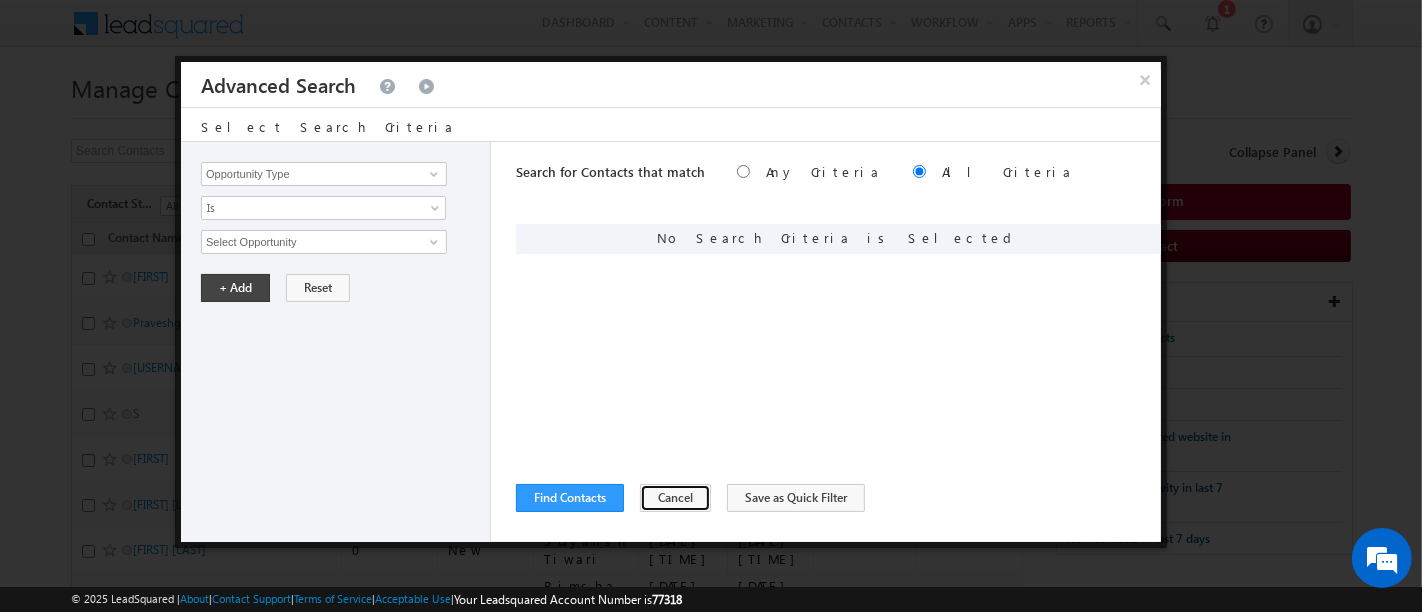 click on "Cancel" at bounding box center (675, 498) 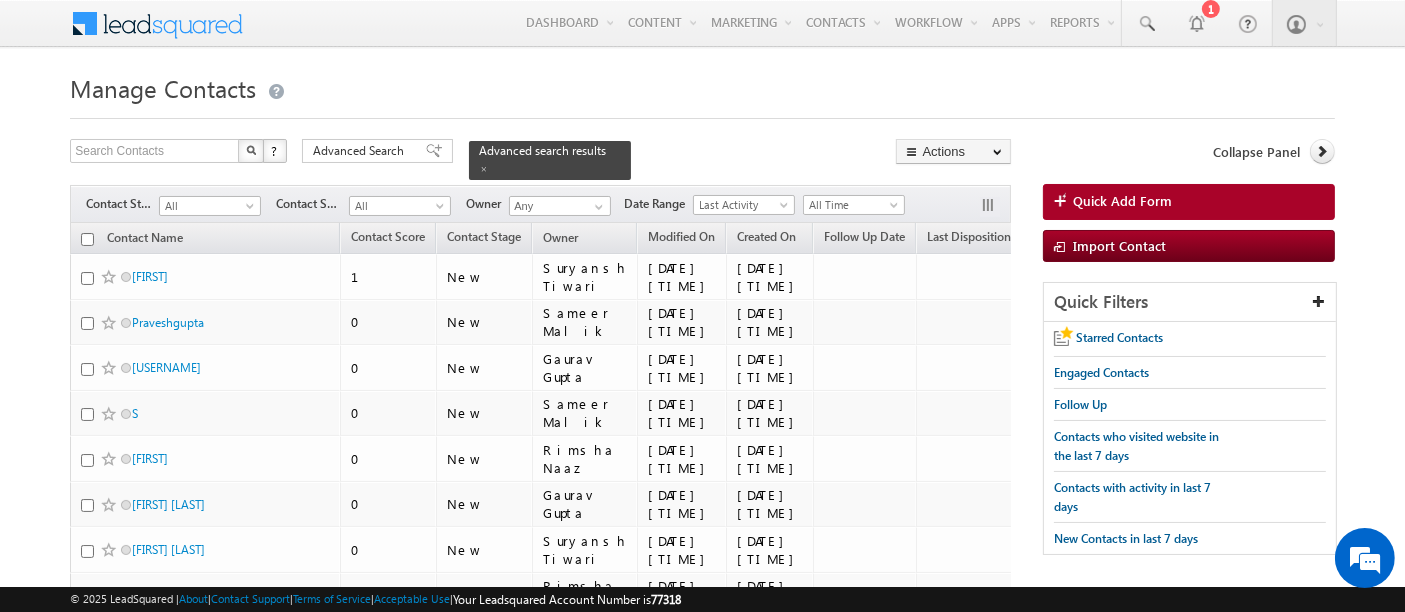 click at bounding box center [484, 169] 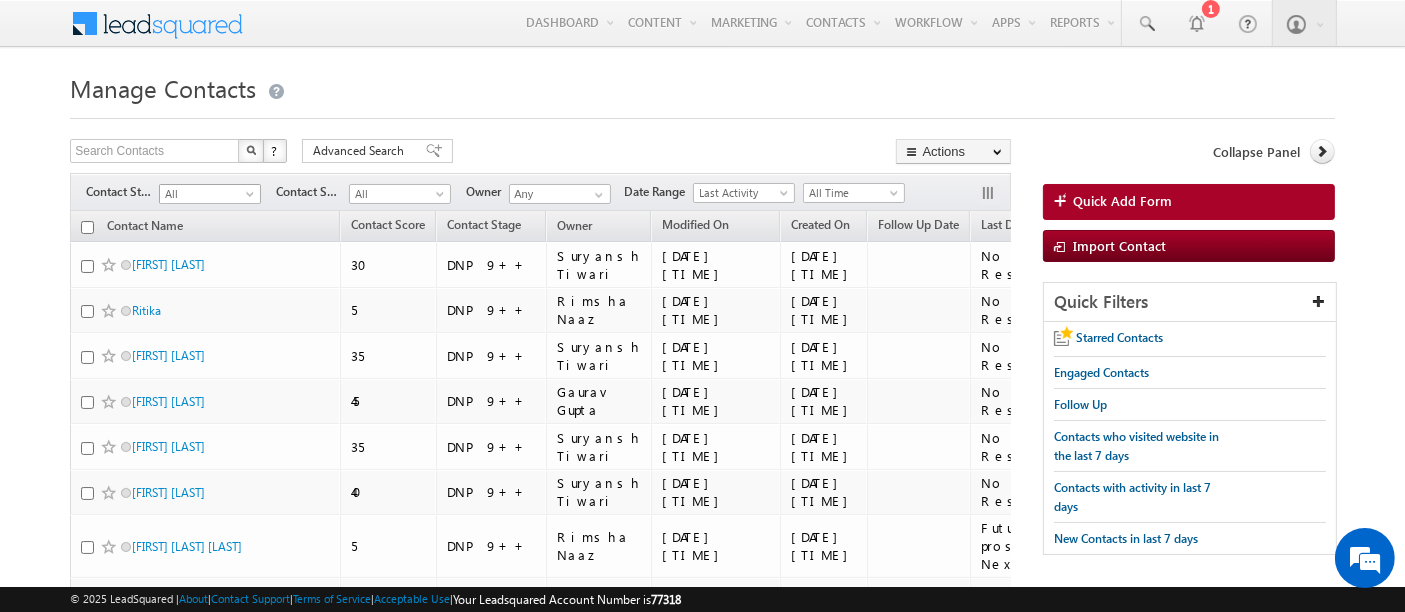 click on "All" at bounding box center [207, 194] 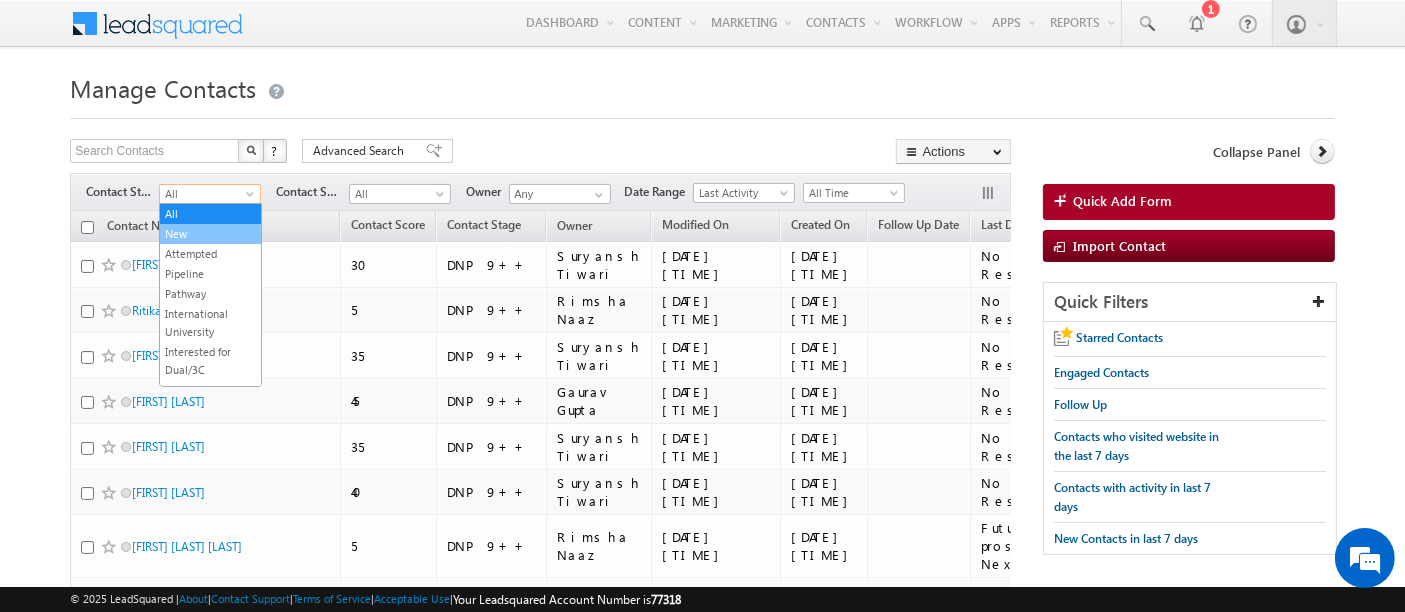 click on "New" at bounding box center [210, 234] 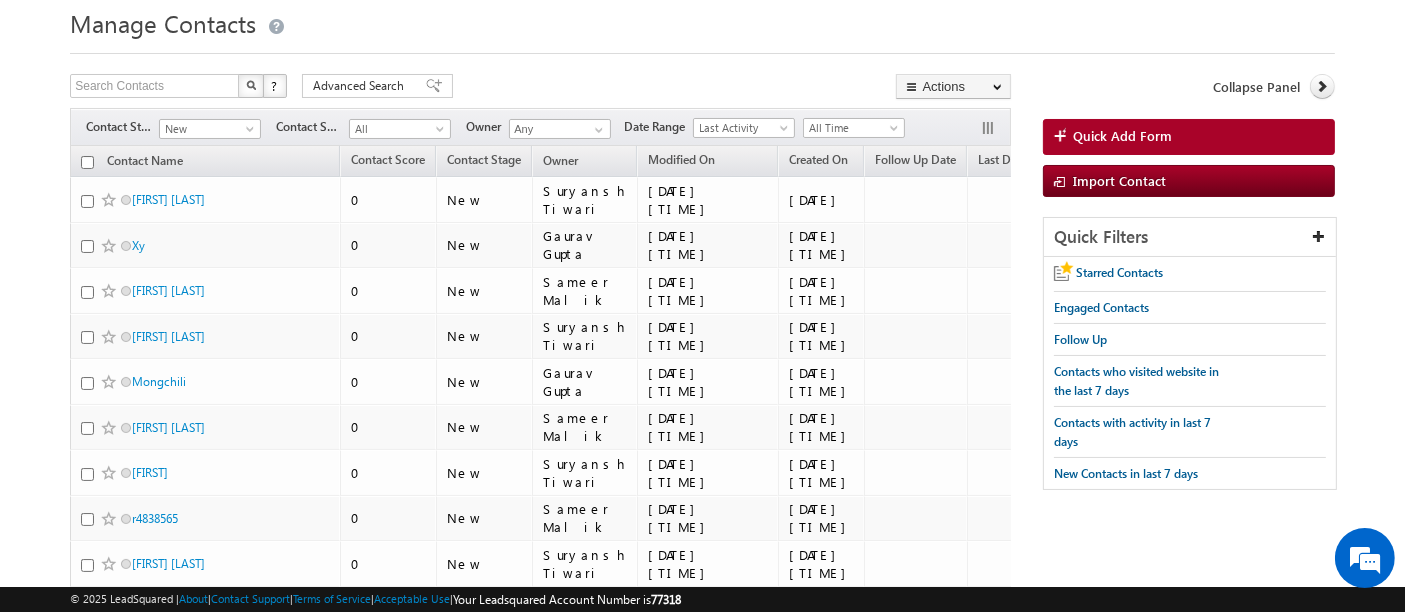 scroll, scrollTop: 0, scrollLeft: 0, axis: both 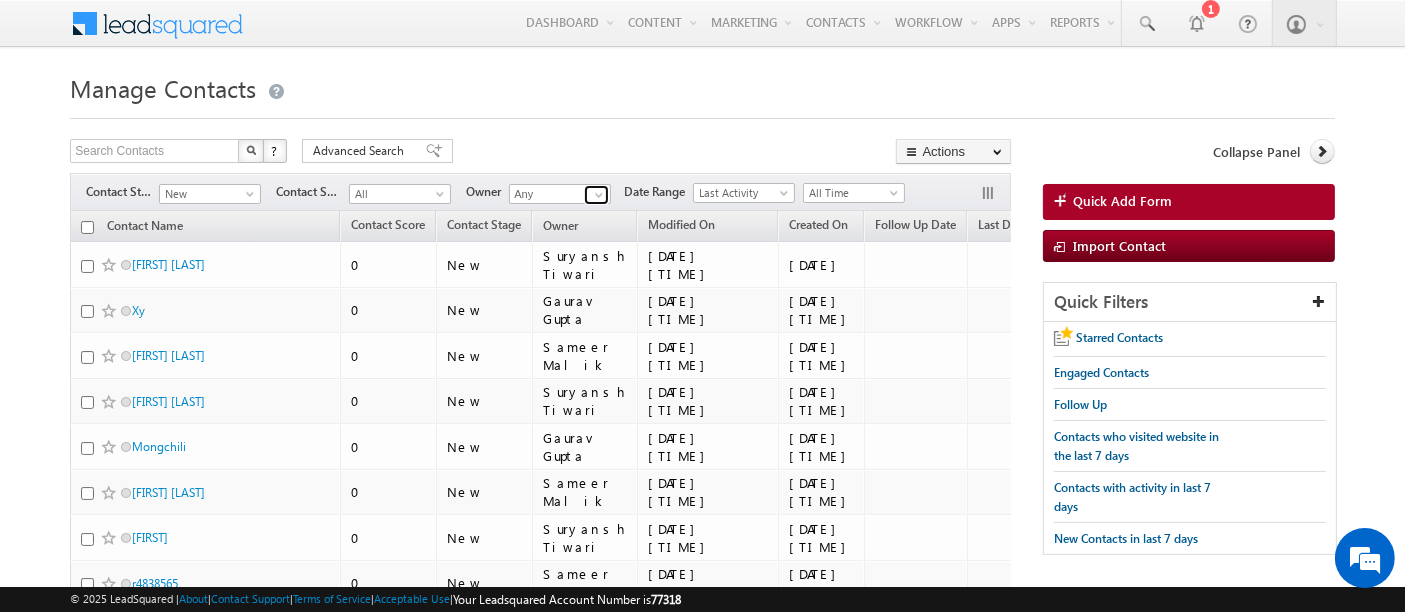 click at bounding box center [599, 195] 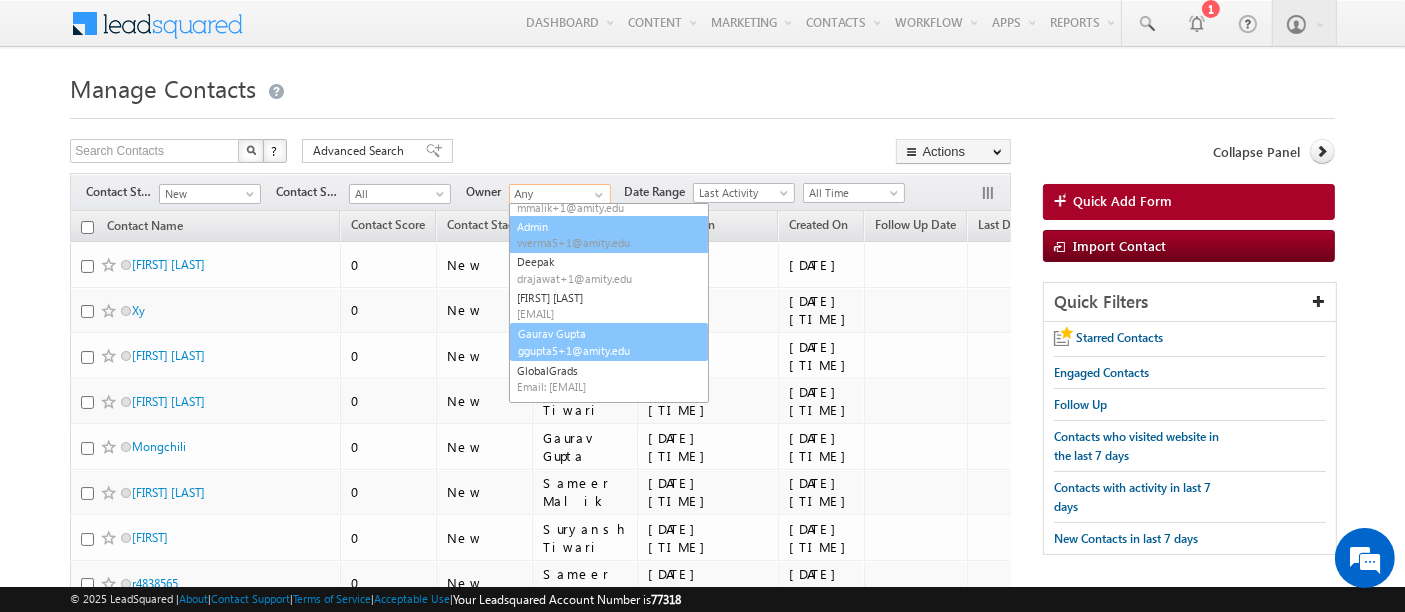 scroll, scrollTop: 111, scrollLeft: 0, axis: vertical 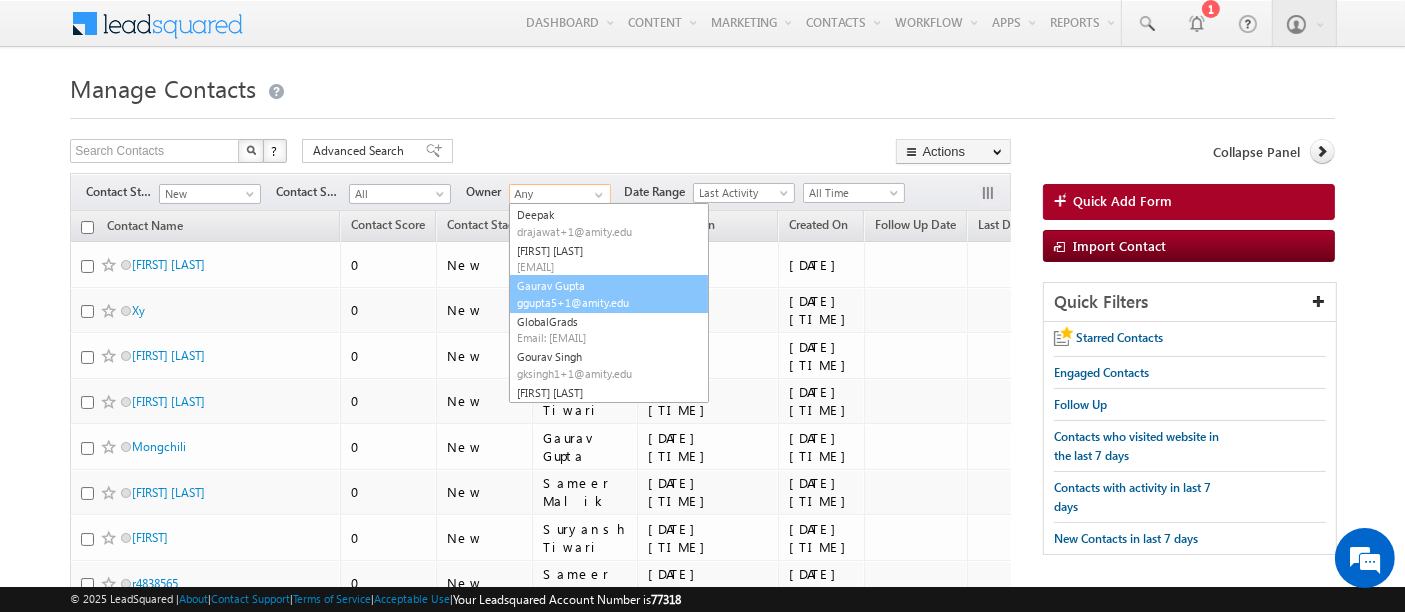 click on "[FIRST] [LAST] [EMAIL]" at bounding box center (609, 294) 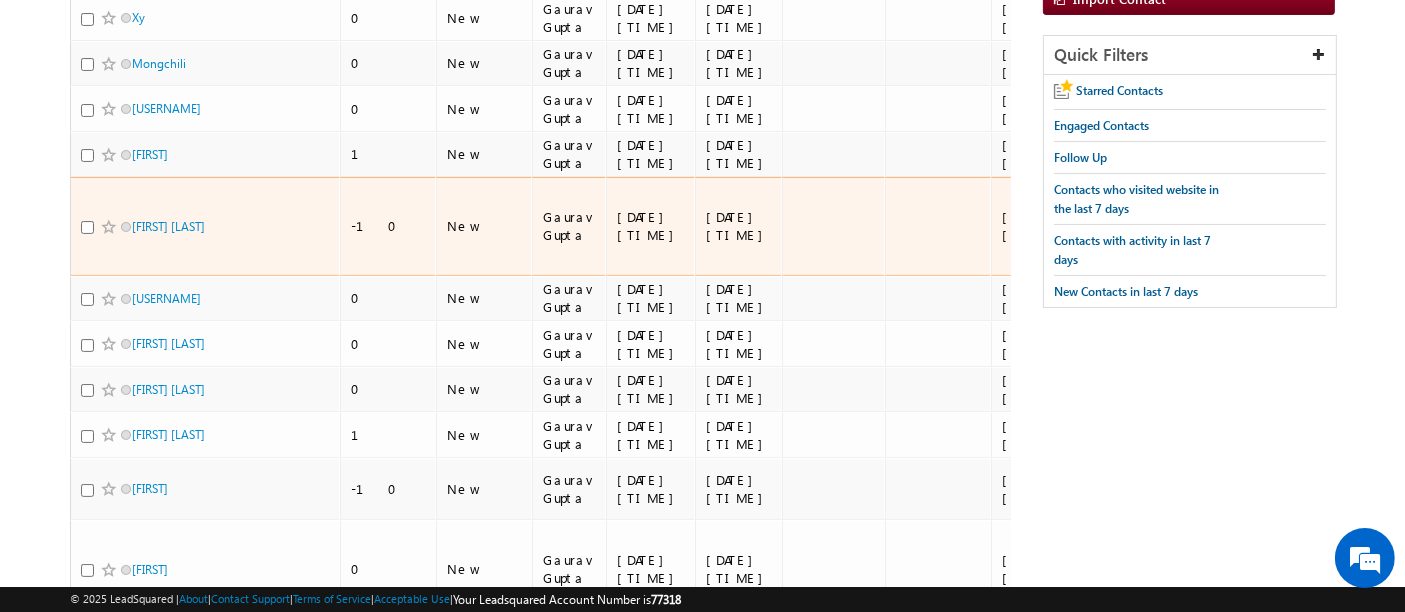 scroll, scrollTop: 0, scrollLeft: 0, axis: both 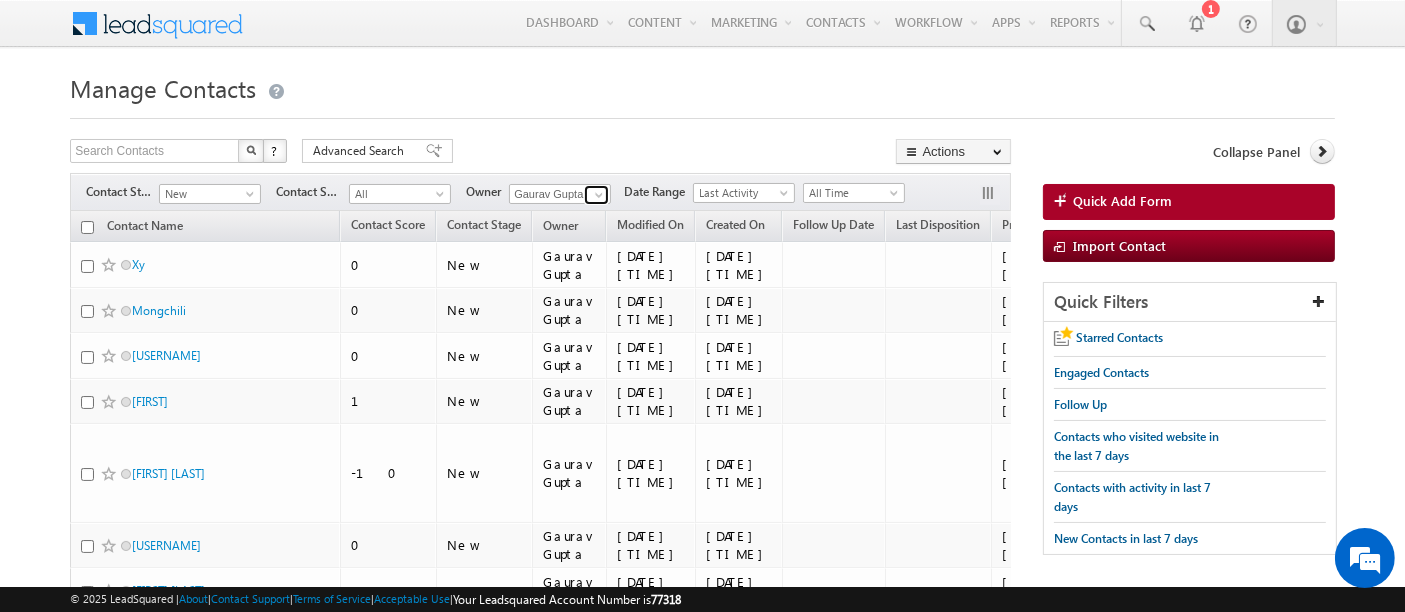 click at bounding box center (599, 195) 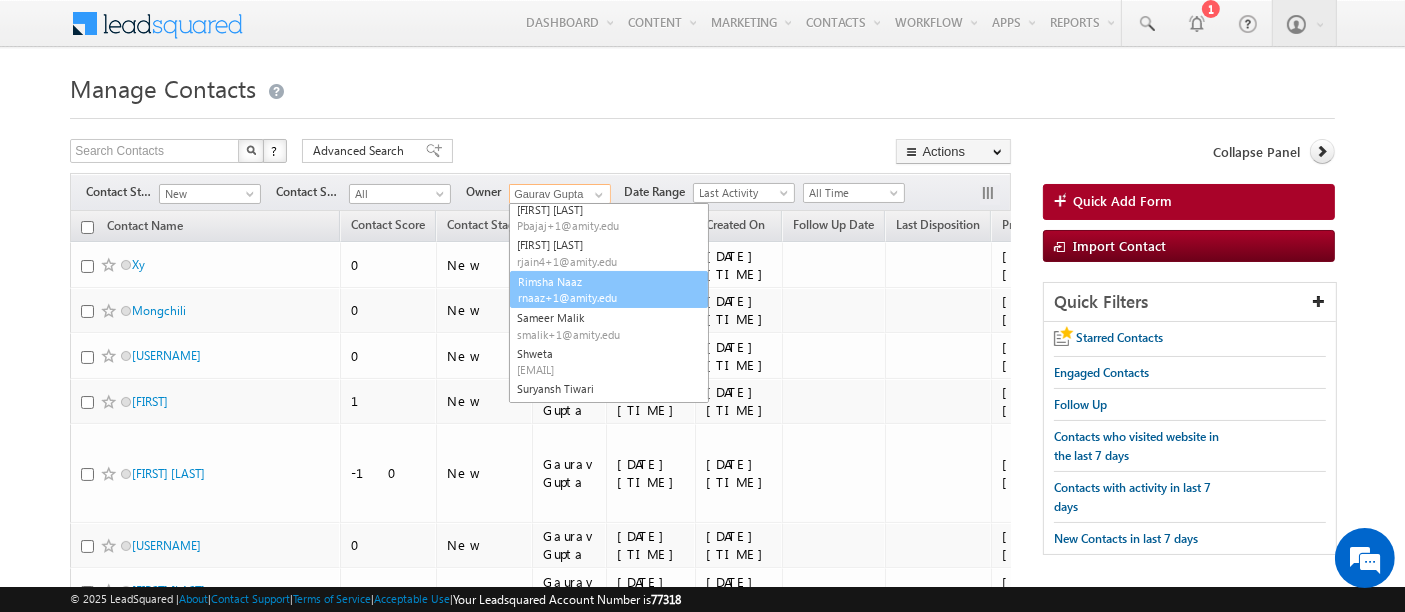 scroll, scrollTop: 294, scrollLeft: 0, axis: vertical 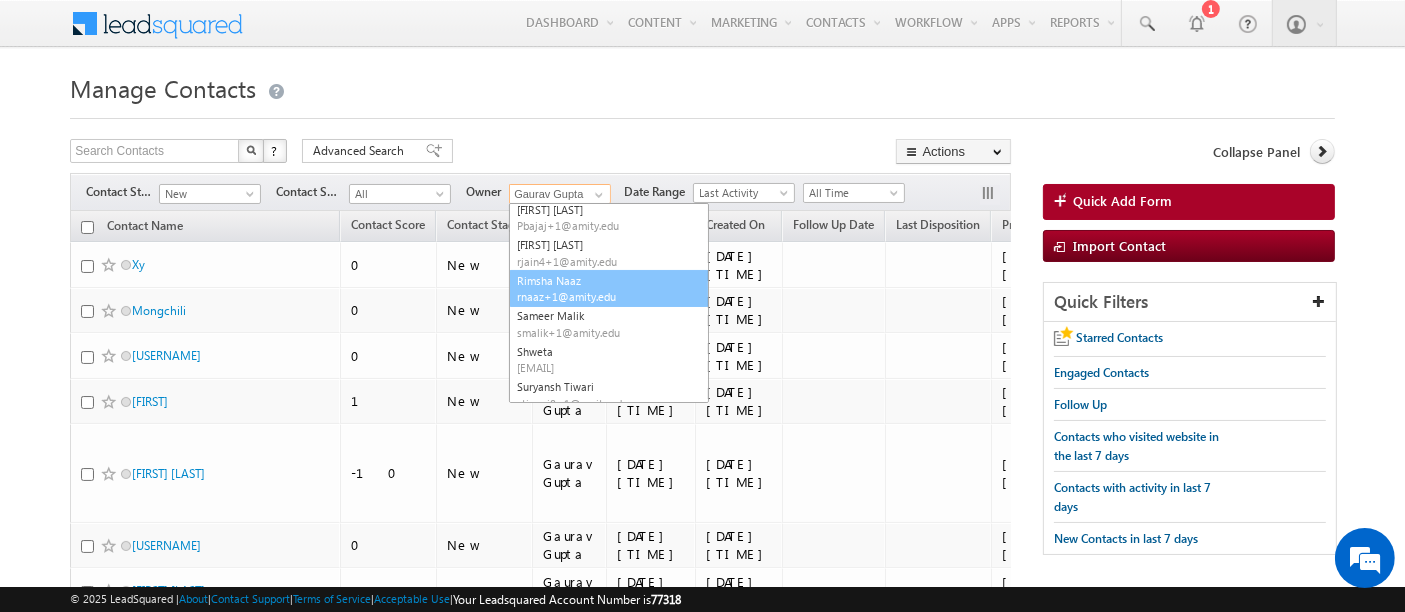 click on "rnaaz+1@amity.edu" at bounding box center [607, 296] 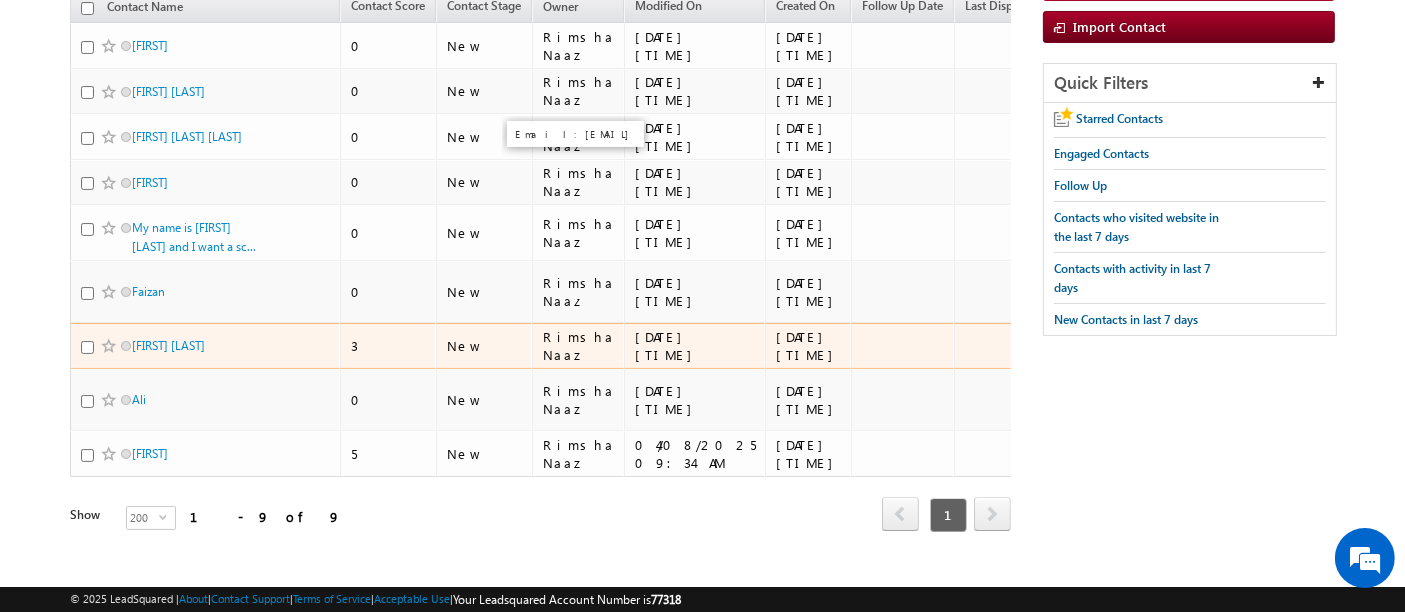 scroll, scrollTop: 0, scrollLeft: 0, axis: both 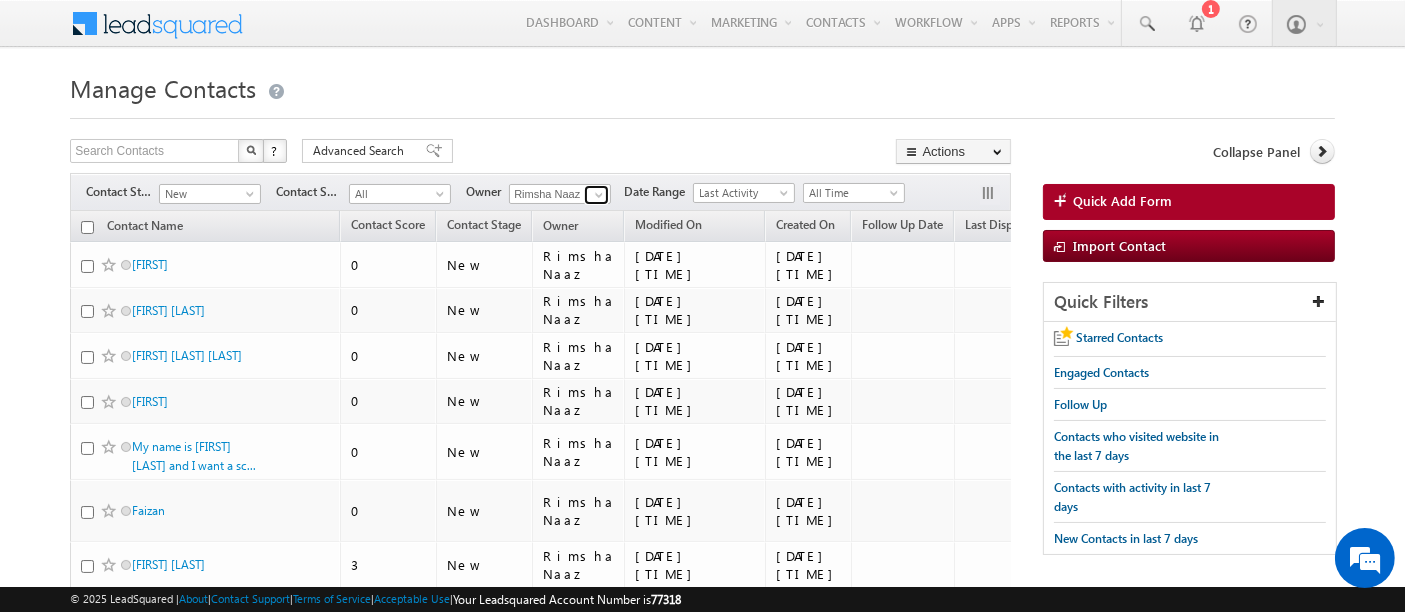click at bounding box center [599, 195] 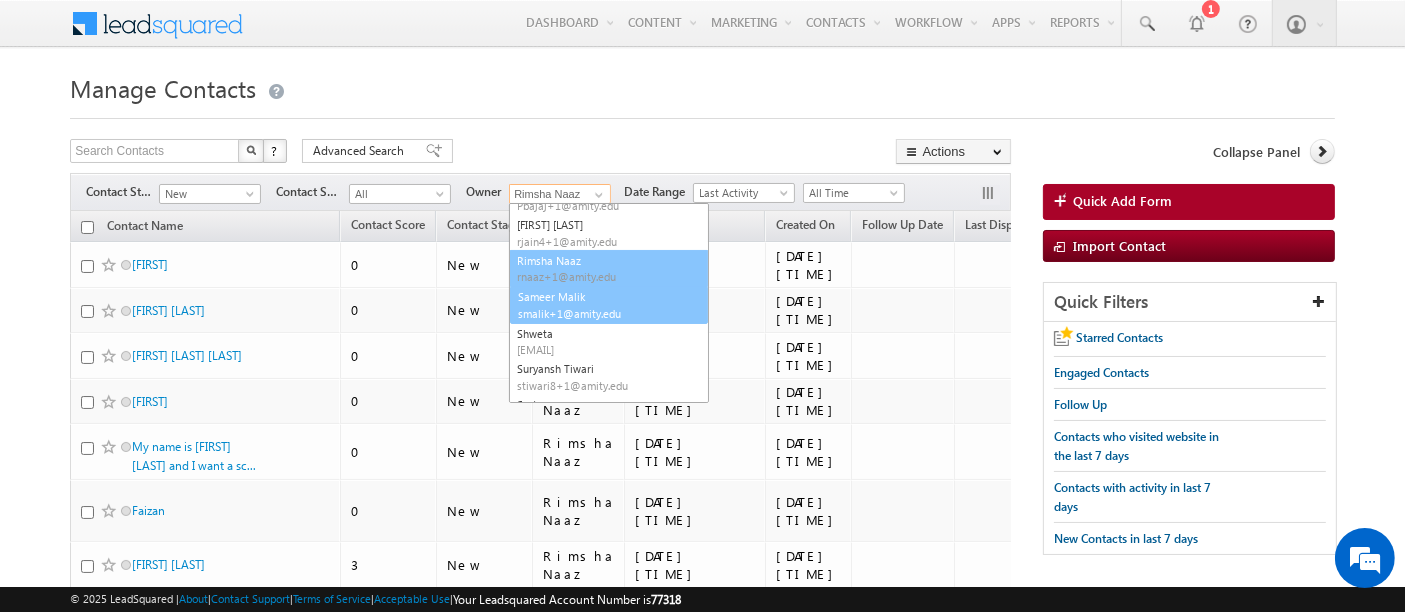 scroll, scrollTop: 323, scrollLeft: 0, axis: vertical 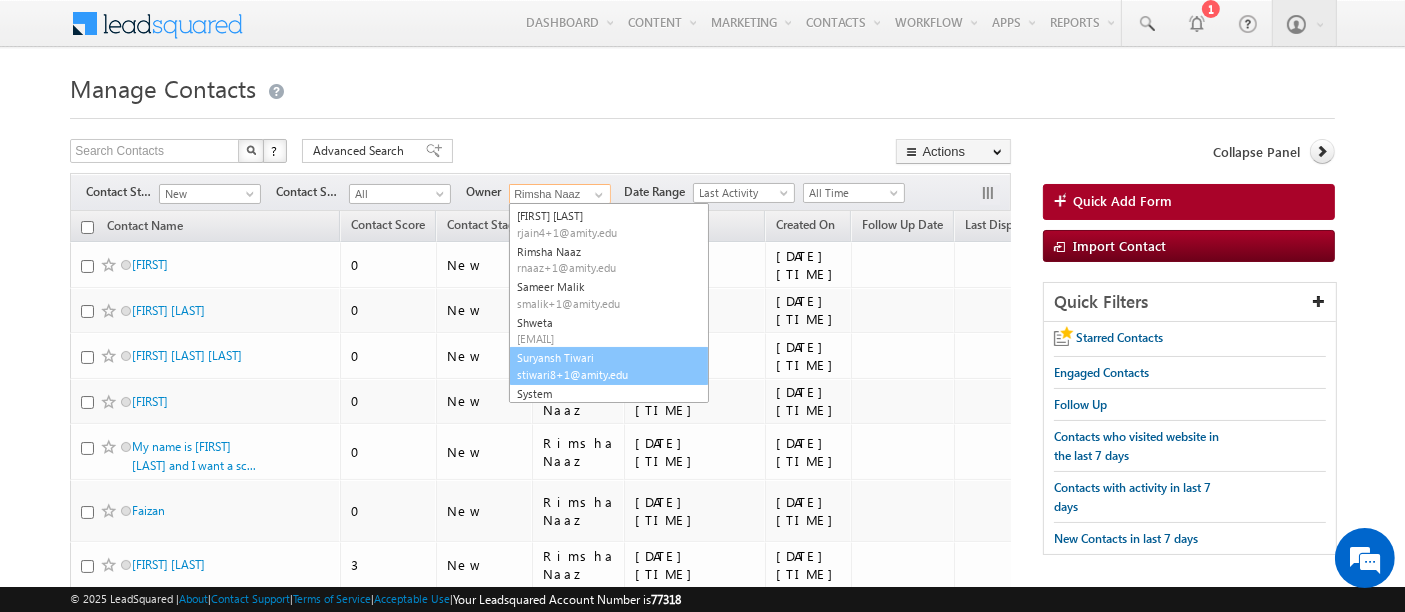 click on "[FIRST] [LAST] [EMAIL]" at bounding box center [609, 366] 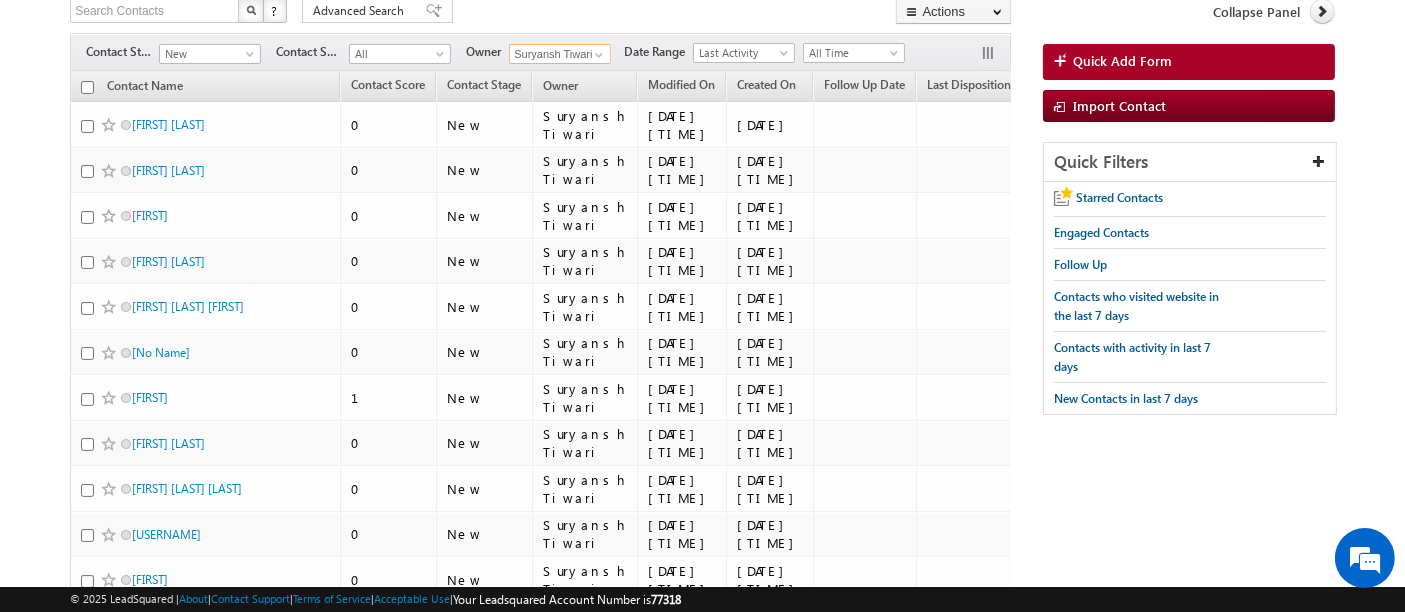 scroll, scrollTop: 0, scrollLeft: 0, axis: both 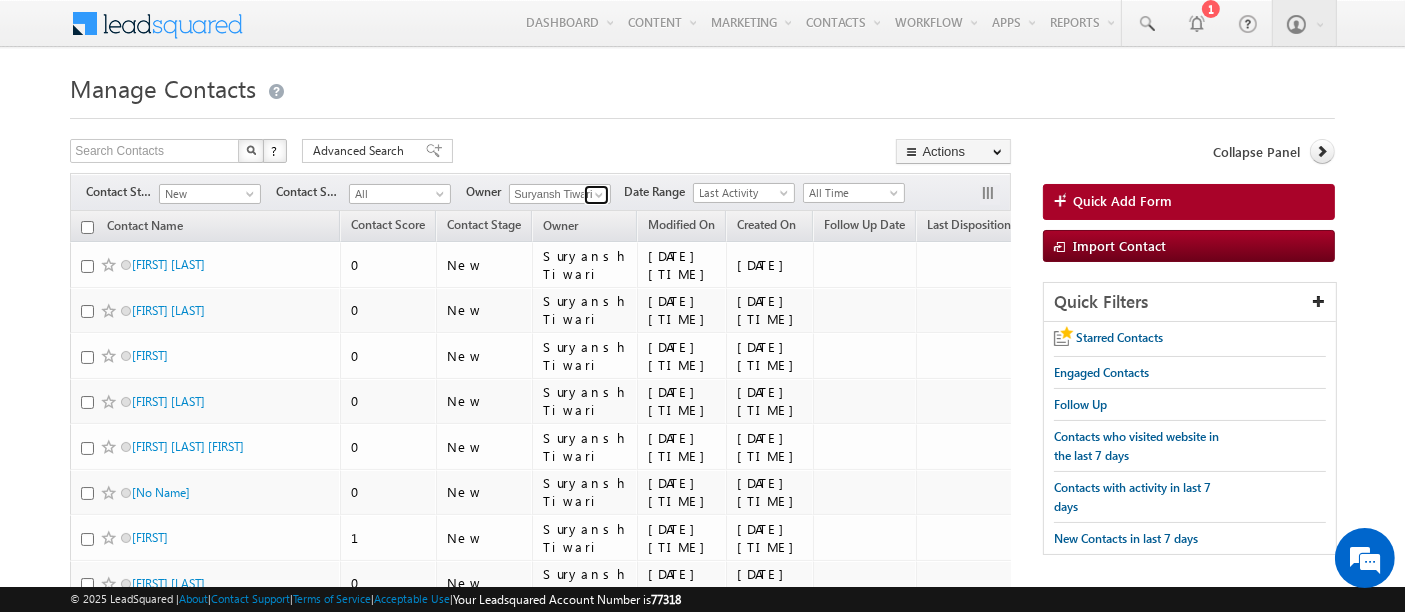 click at bounding box center (599, 195) 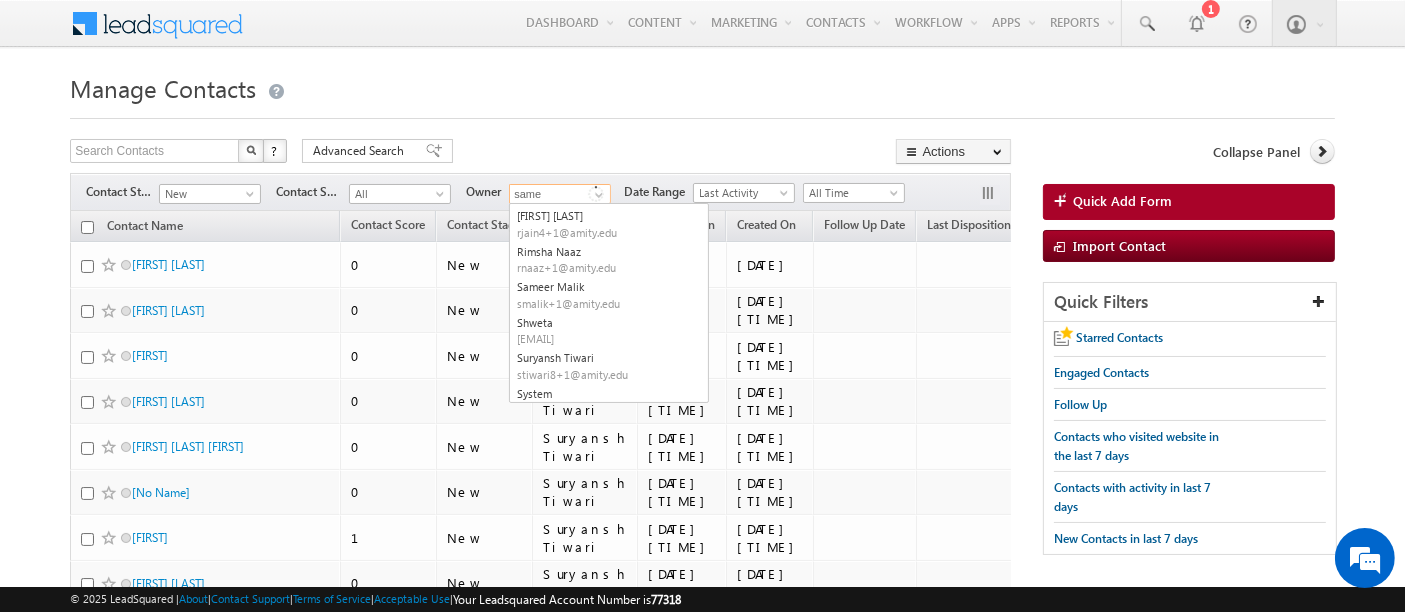 scroll, scrollTop: 0, scrollLeft: 0, axis: both 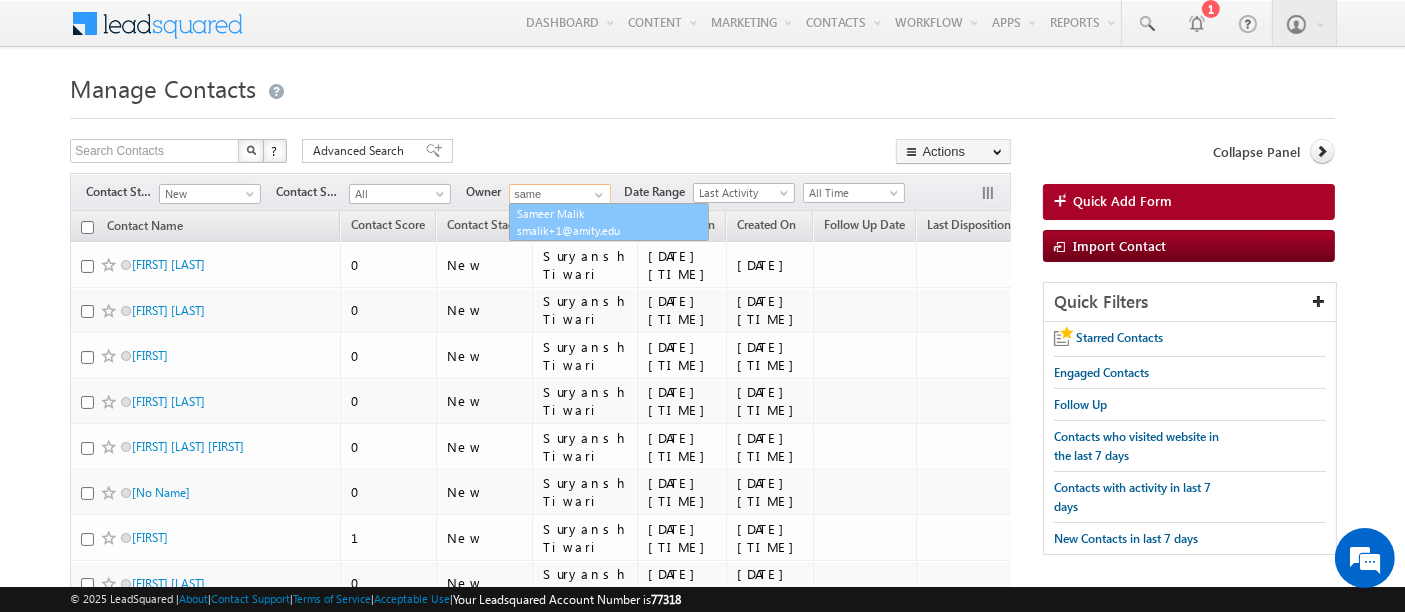 click on "[FIRST] [LAST] [EMAIL]" at bounding box center (609, 222) 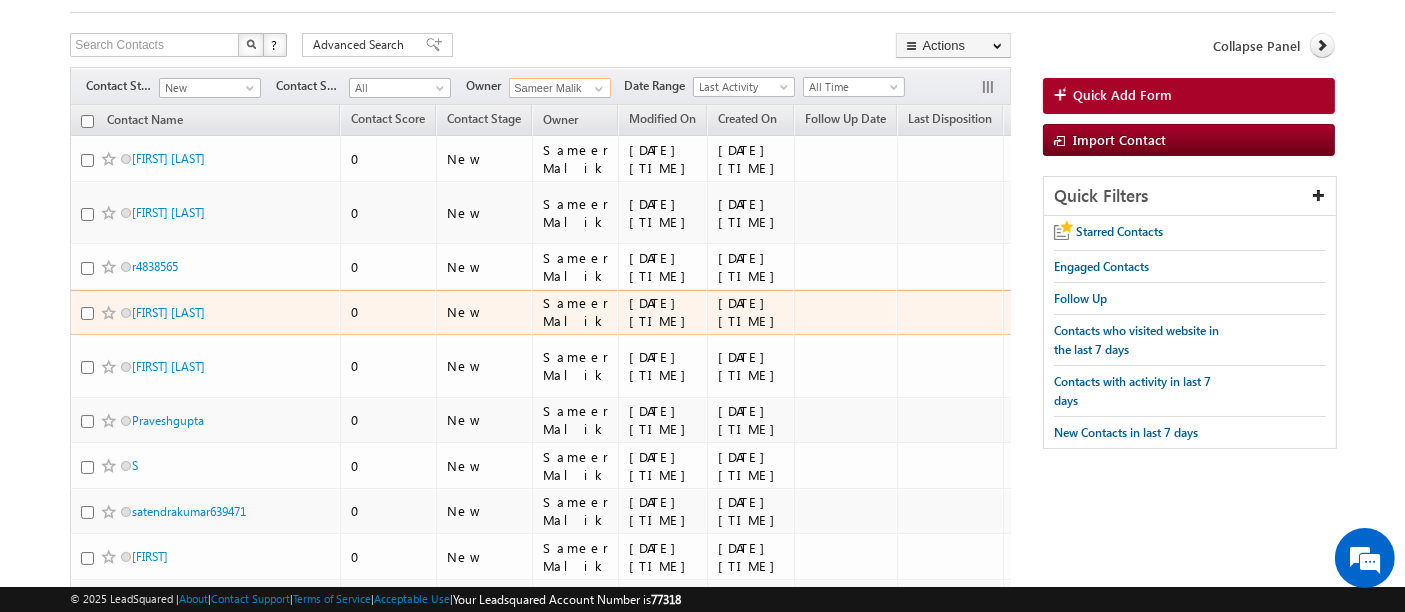 scroll, scrollTop: 389, scrollLeft: 0, axis: vertical 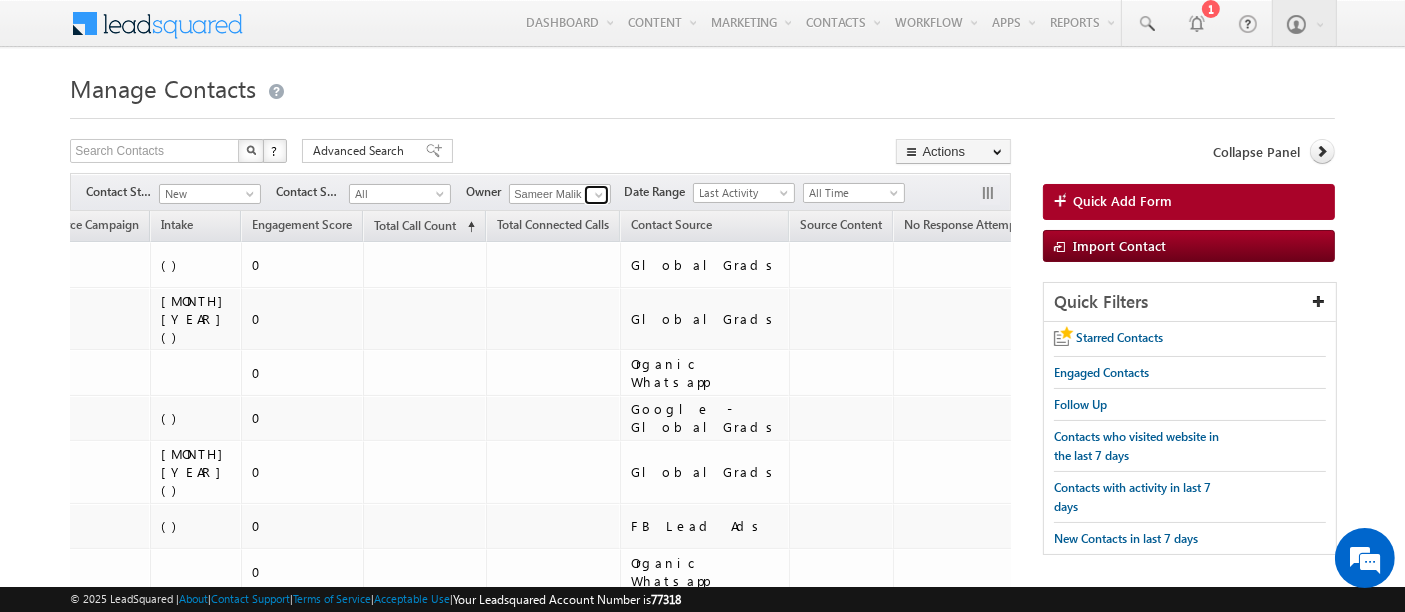 click at bounding box center (599, 195) 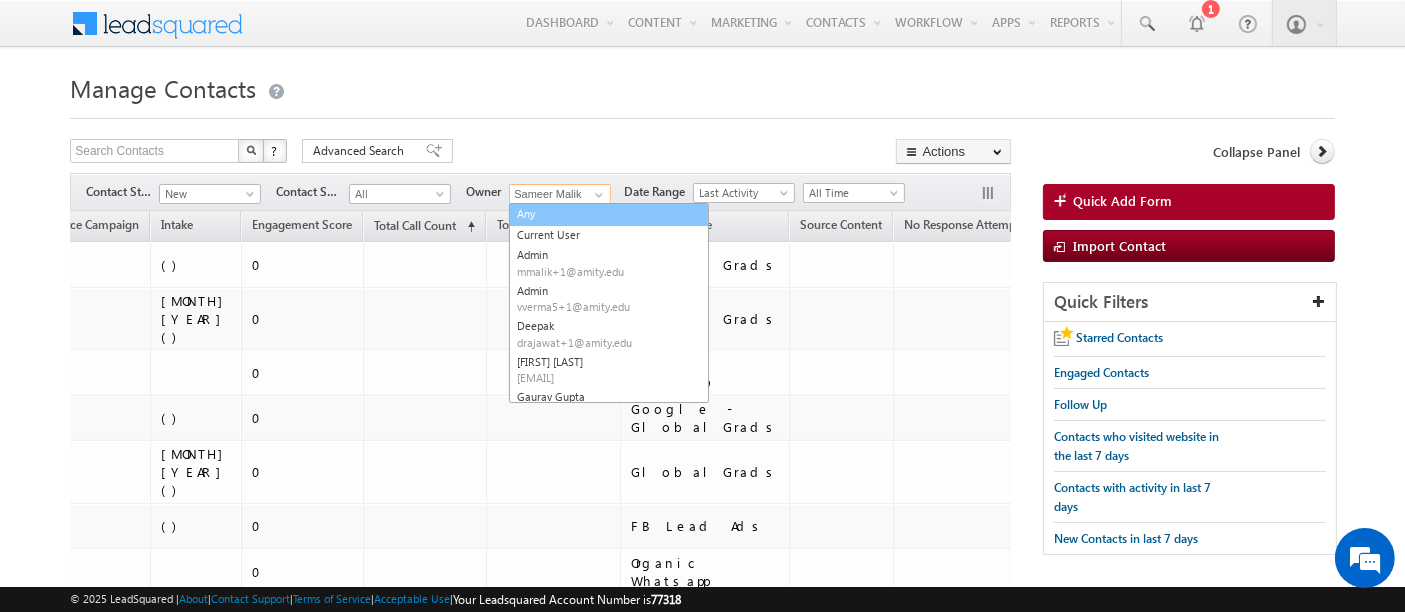 click on "Any" at bounding box center [609, 214] 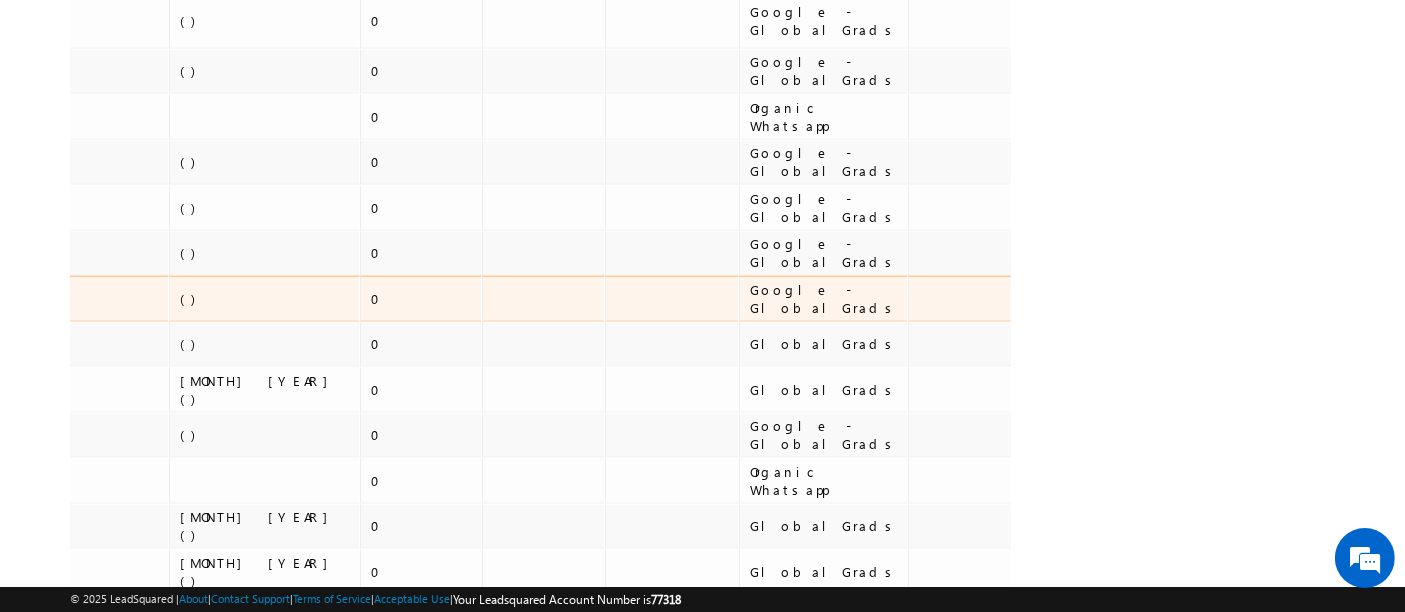 scroll, scrollTop: 2177, scrollLeft: 0, axis: vertical 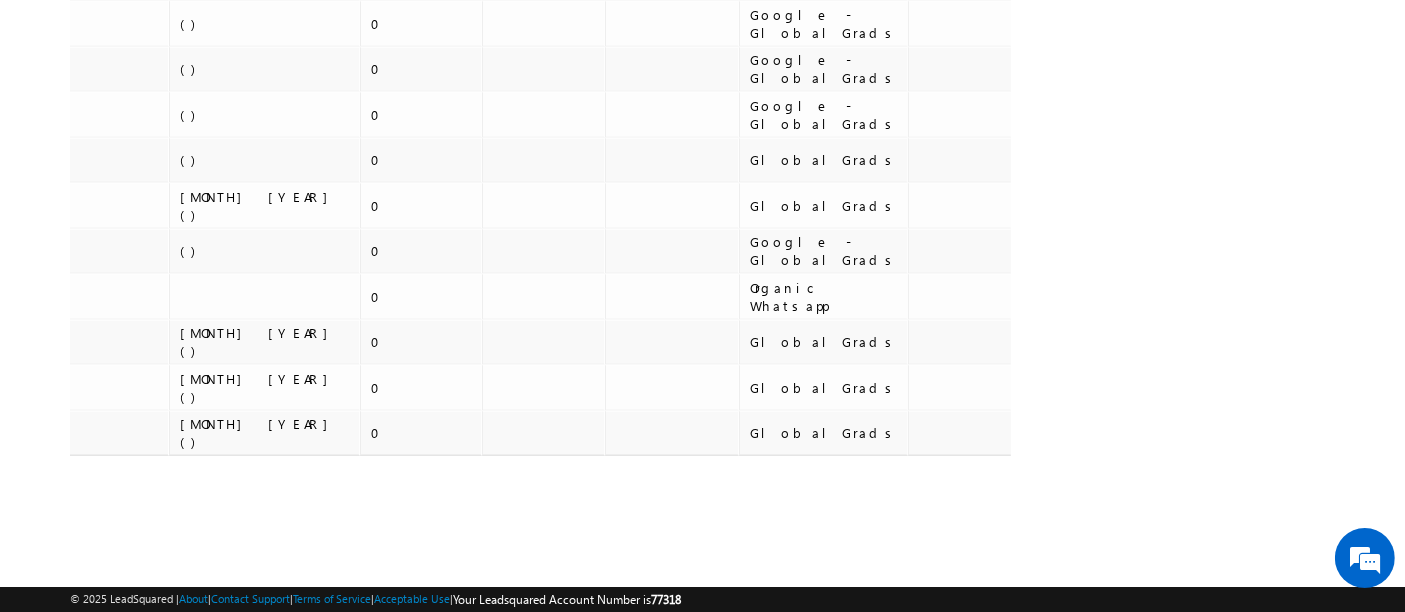 click on "[FIRST] [LAST]" at bounding box center [540, -712] 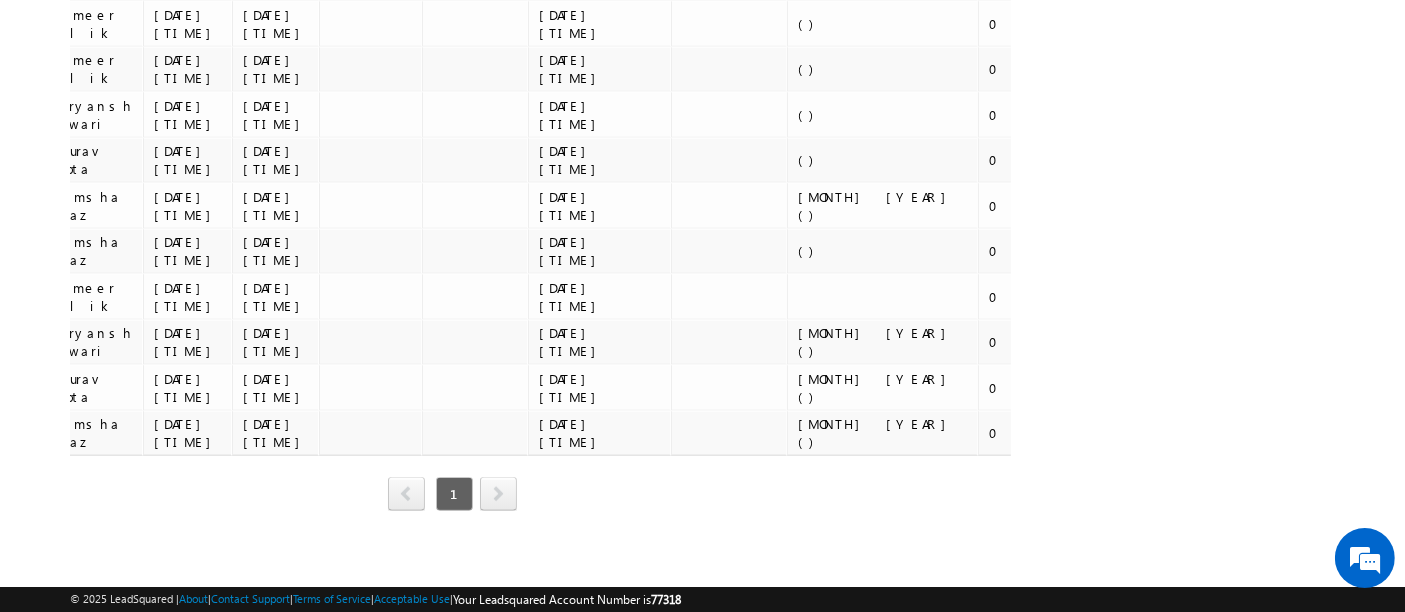 scroll, scrollTop: 0, scrollLeft: 0, axis: both 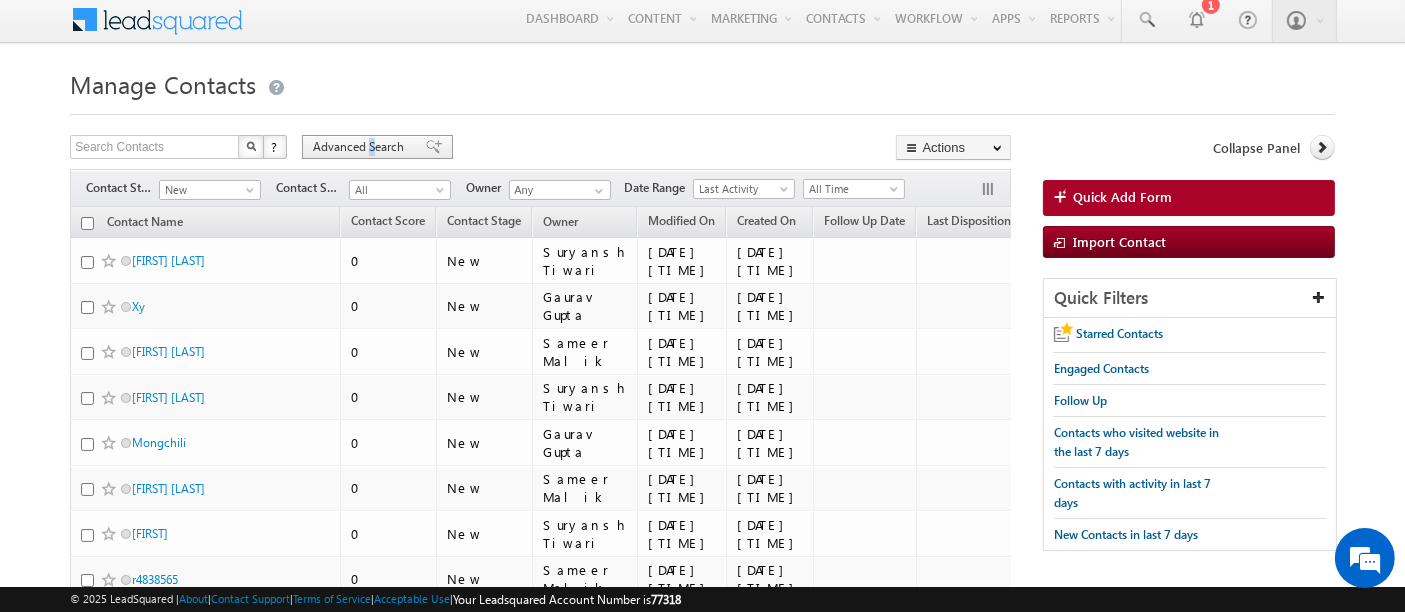 click on "Advanced Search" at bounding box center [361, 147] 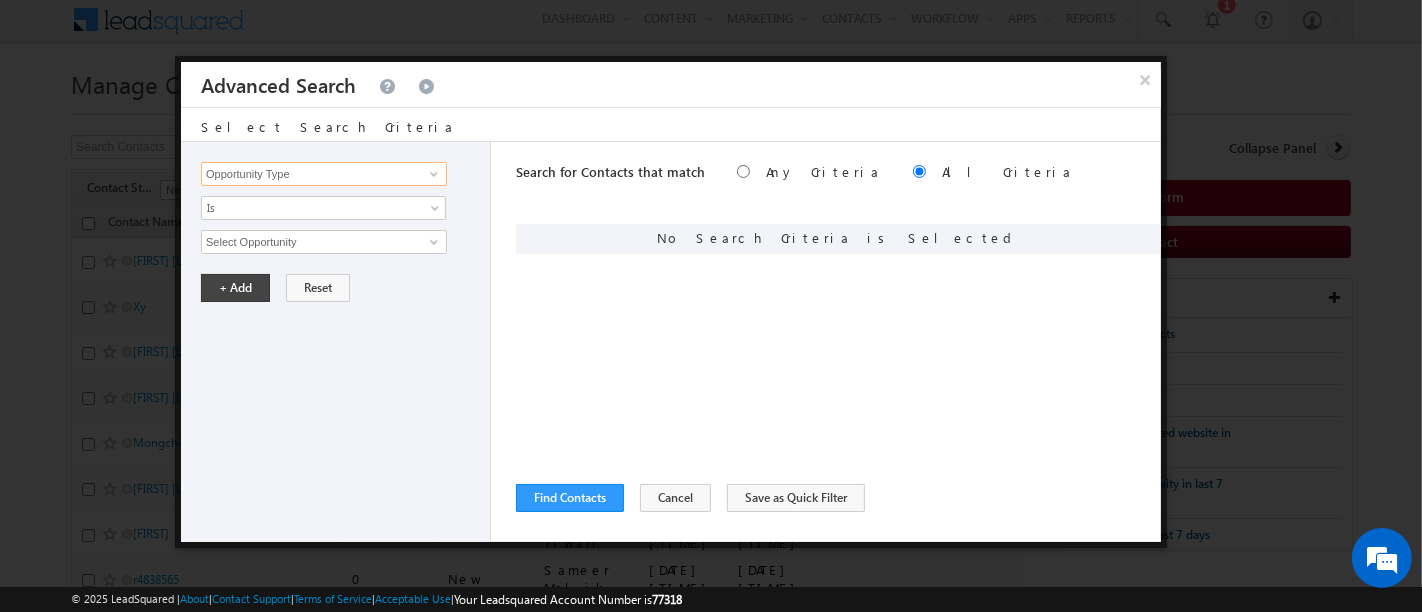 click on "Opportunity Type" at bounding box center [324, 174] 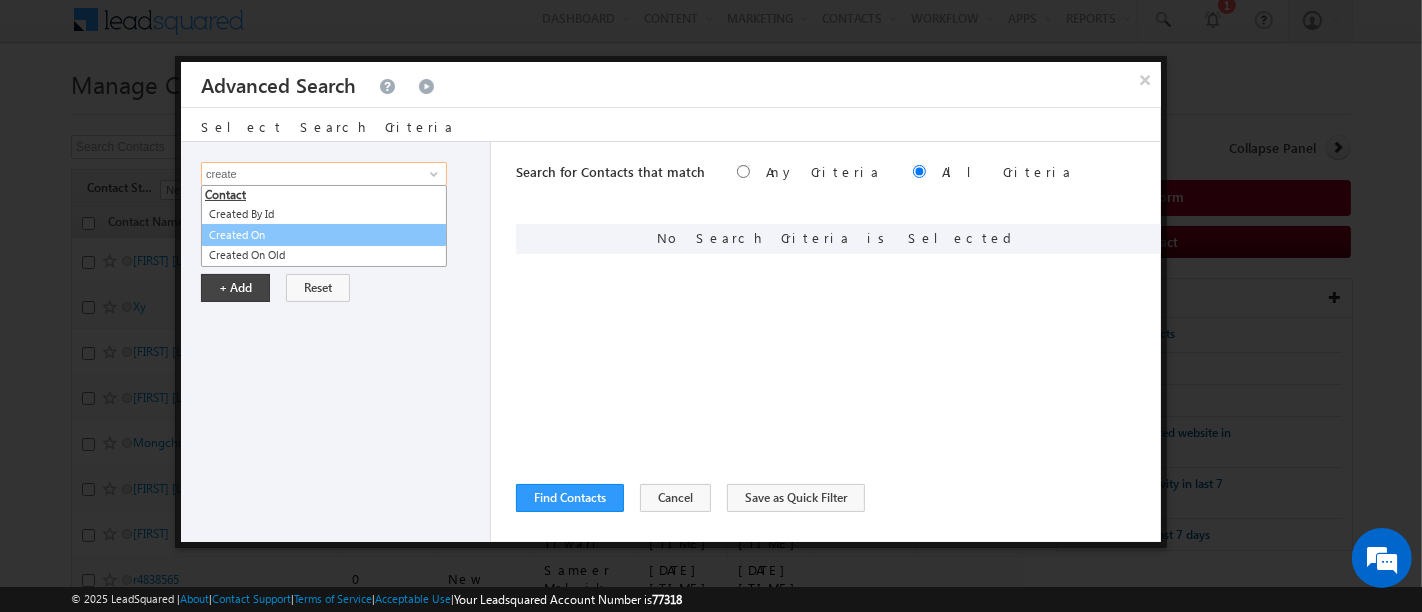 click on "Created On" at bounding box center [324, 235] 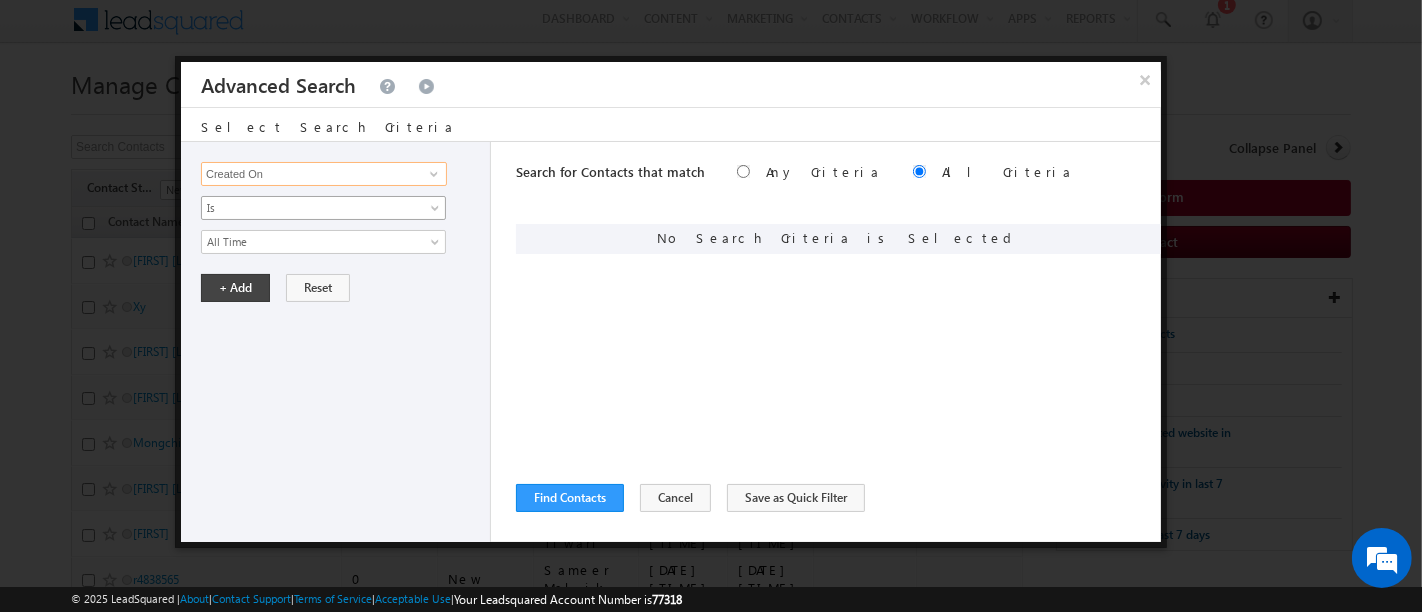 type on "Created On" 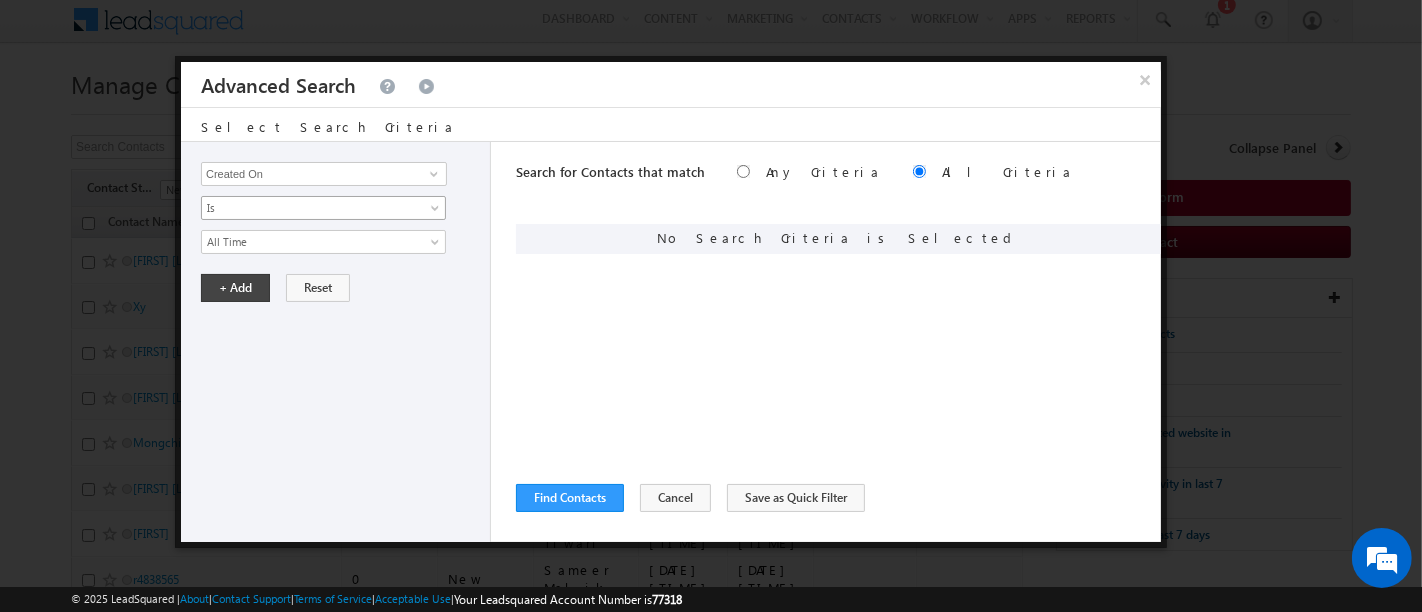 click on "Is" at bounding box center (310, 208) 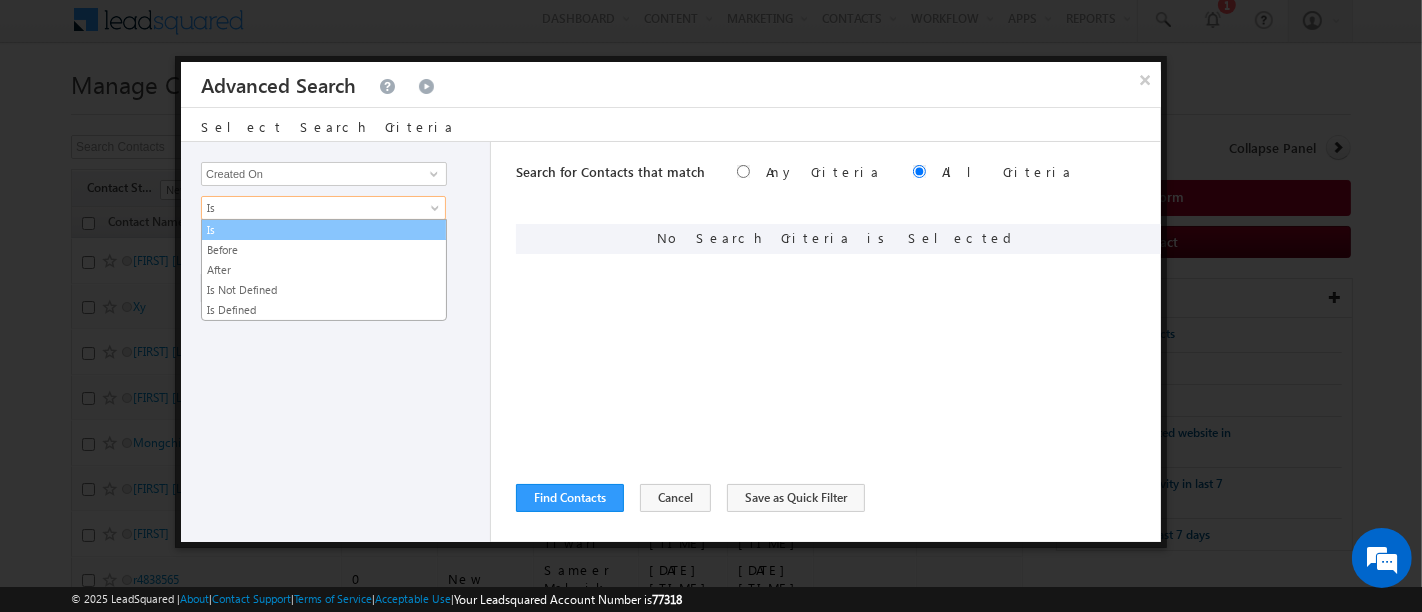 click on "Is" at bounding box center (324, 230) 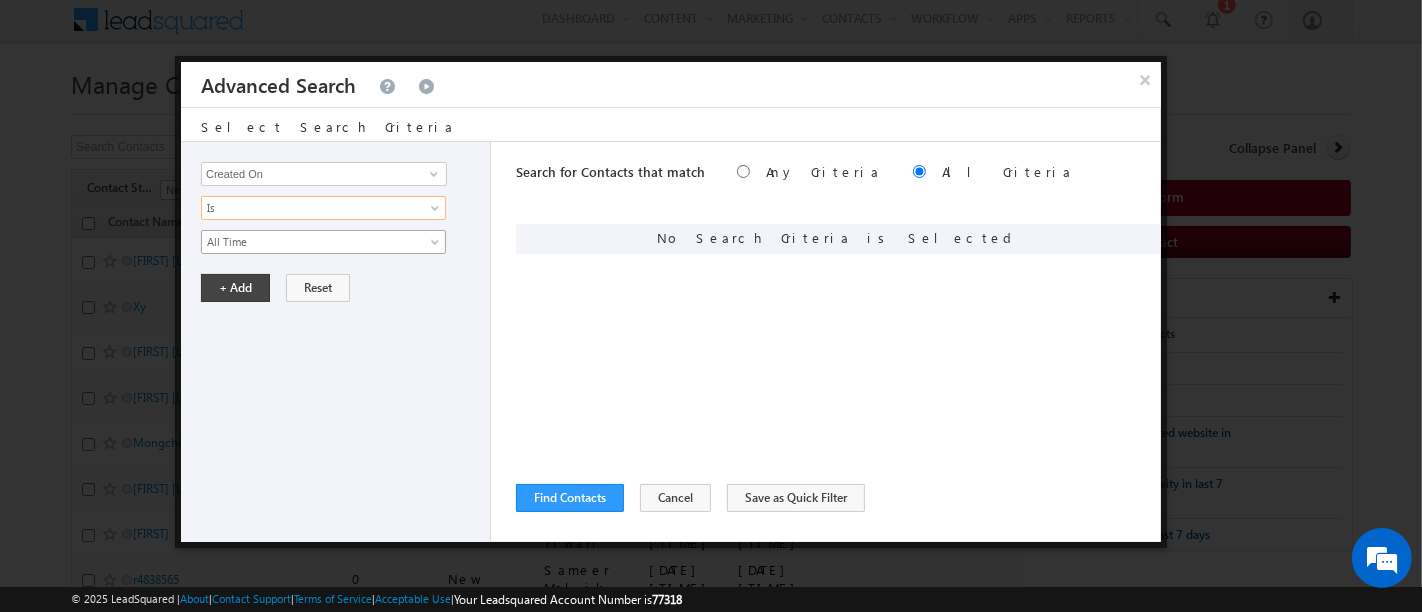 click on "All Time" at bounding box center (310, 242) 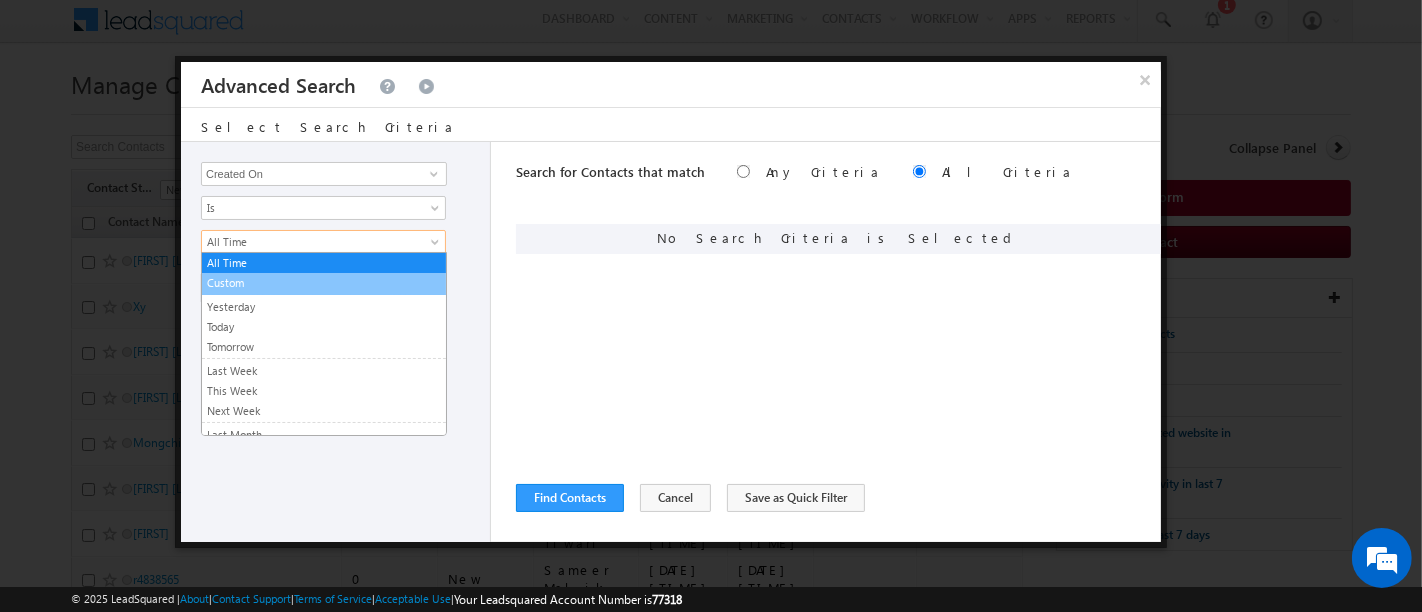 click on "Custom" at bounding box center (324, 283) 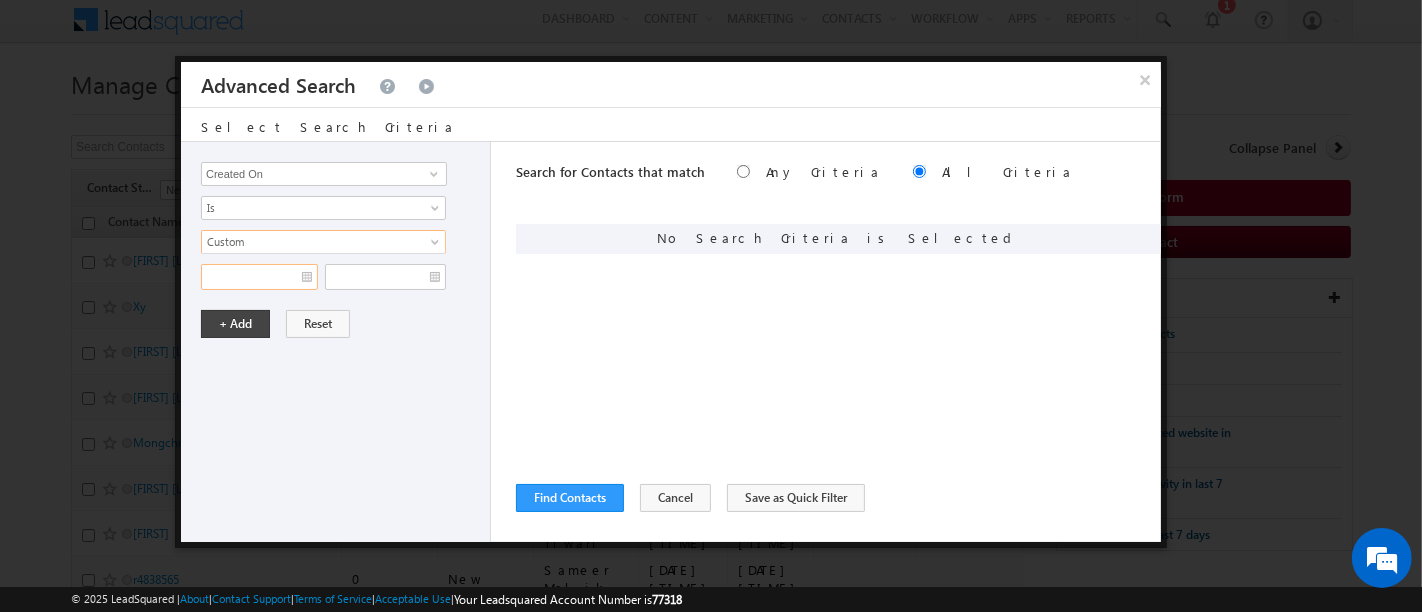 click at bounding box center (259, 277) 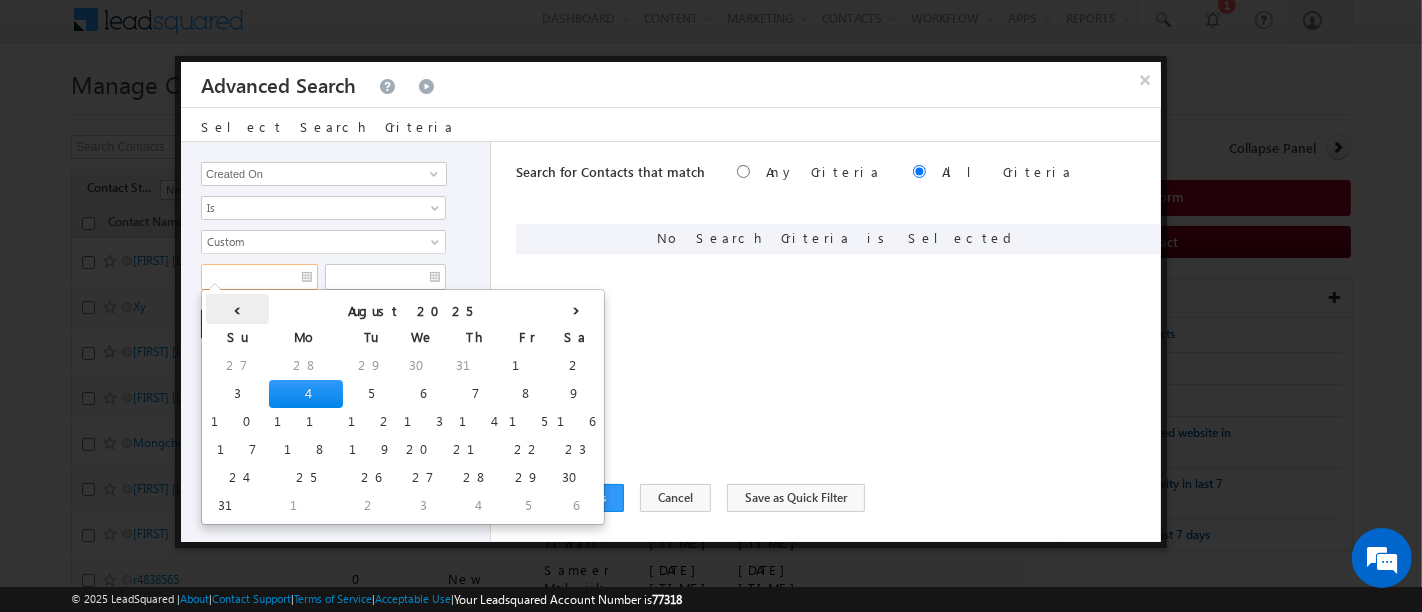 click on "‹" at bounding box center [237, 309] 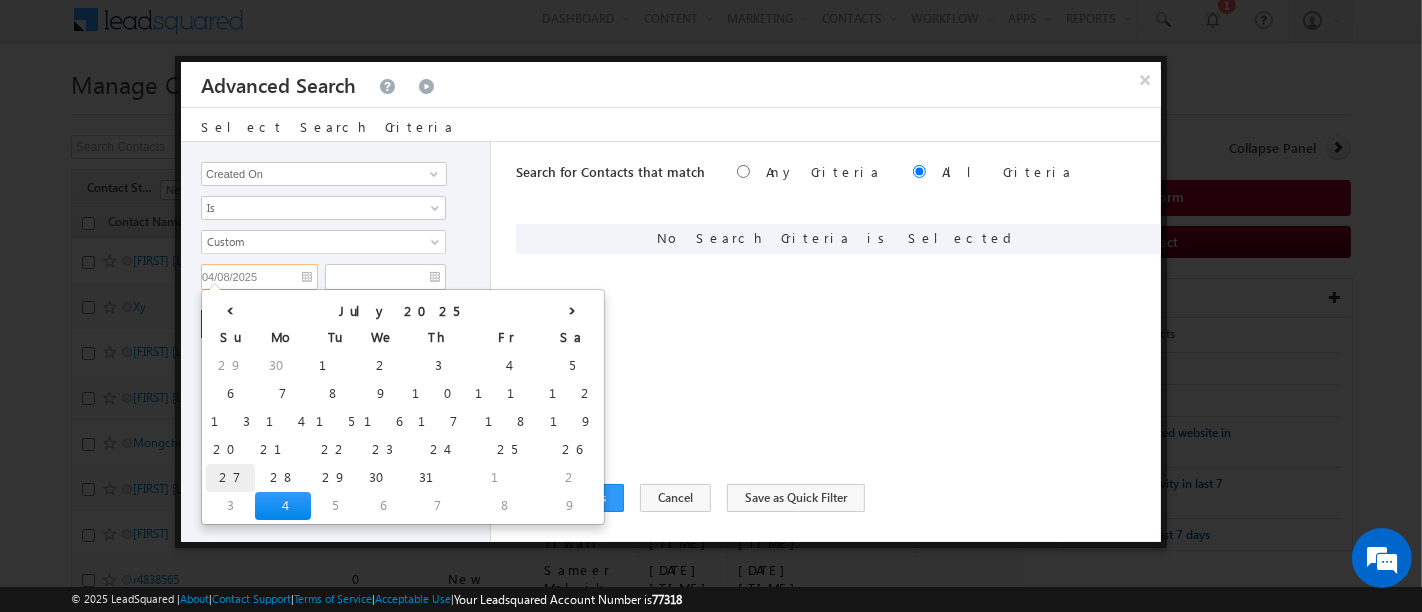 click on "27" at bounding box center [230, 478] 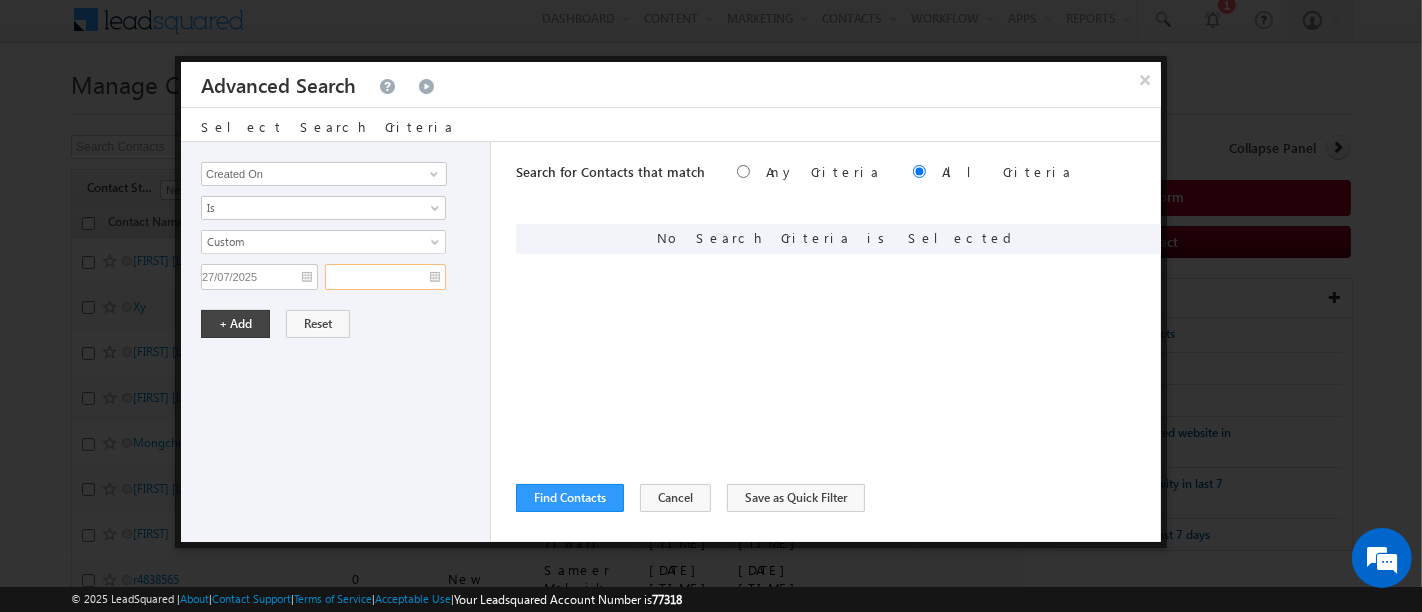 click at bounding box center [385, 277] 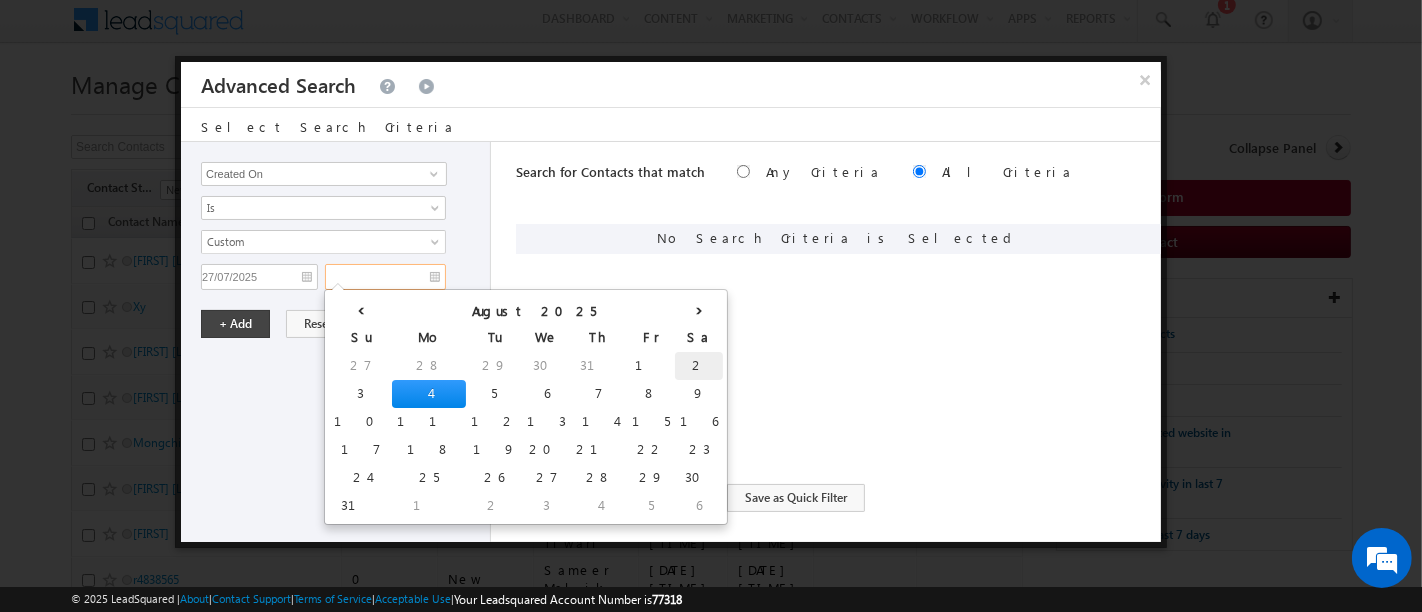 click on "2" at bounding box center (699, 366) 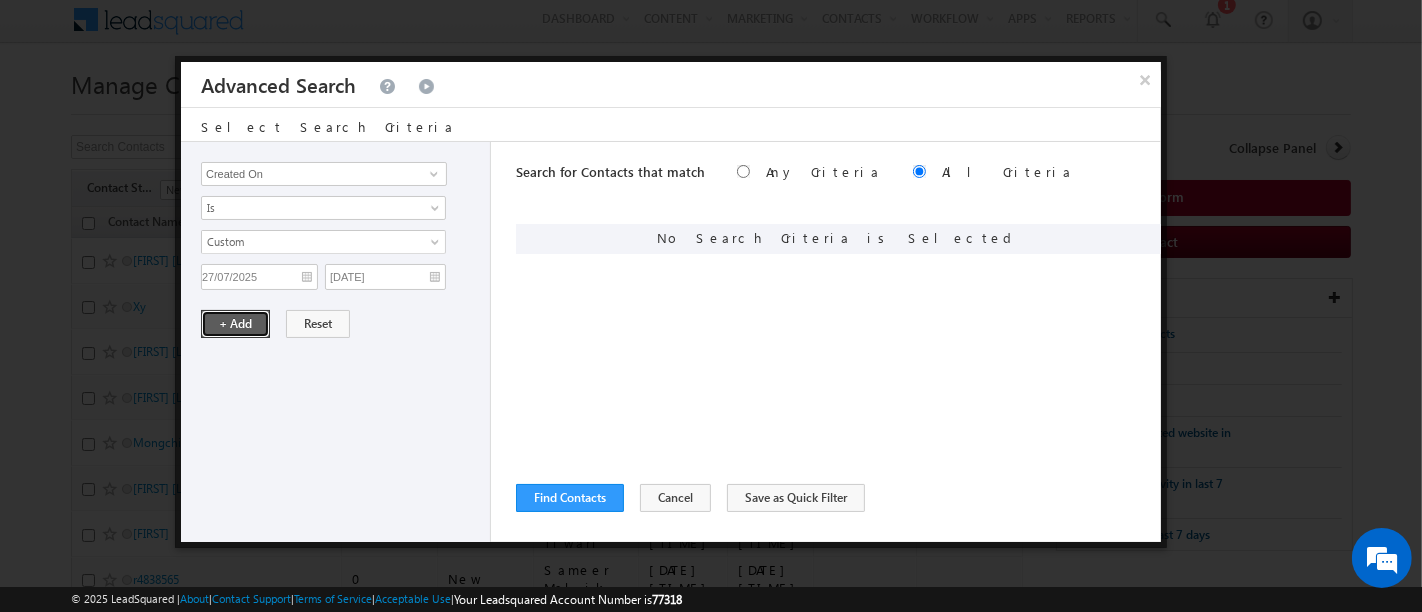click on "+ Add" at bounding box center (235, 324) 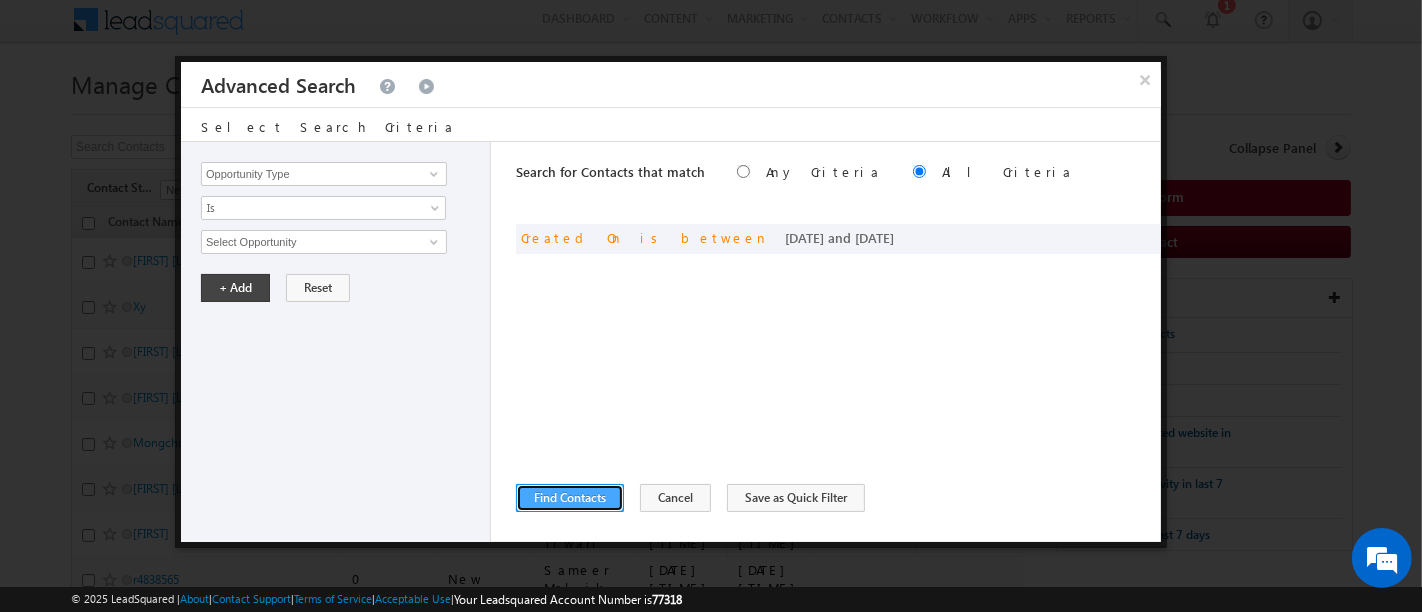 click on "Find Contacts" at bounding box center [570, 498] 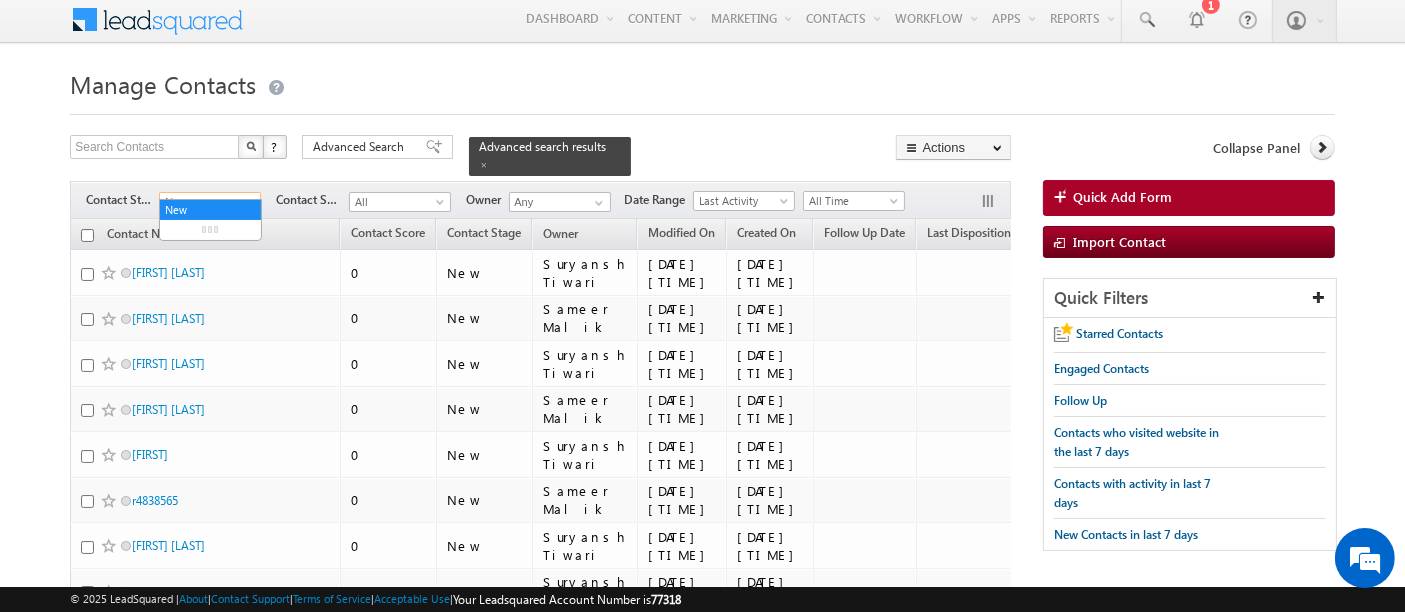 click on "New" at bounding box center [207, 202] 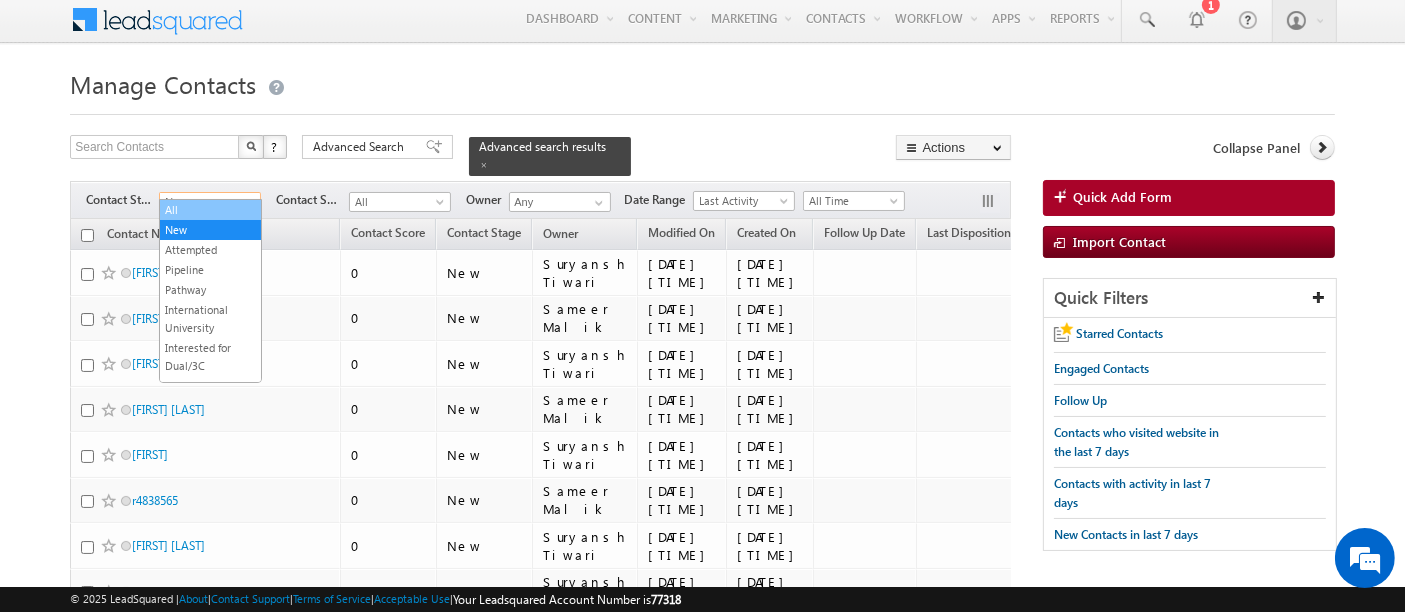 click on "All" at bounding box center (210, 210) 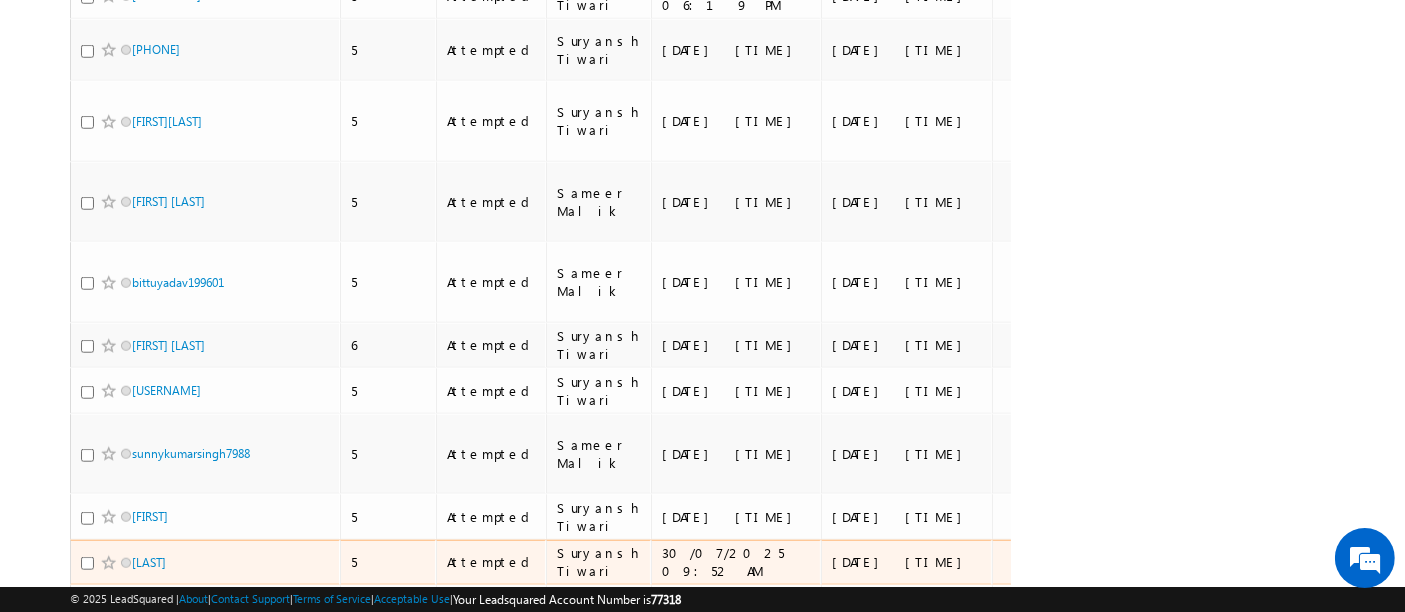 scroll, scrollTop: 1893, scrollLeft: 0, axis: vertical 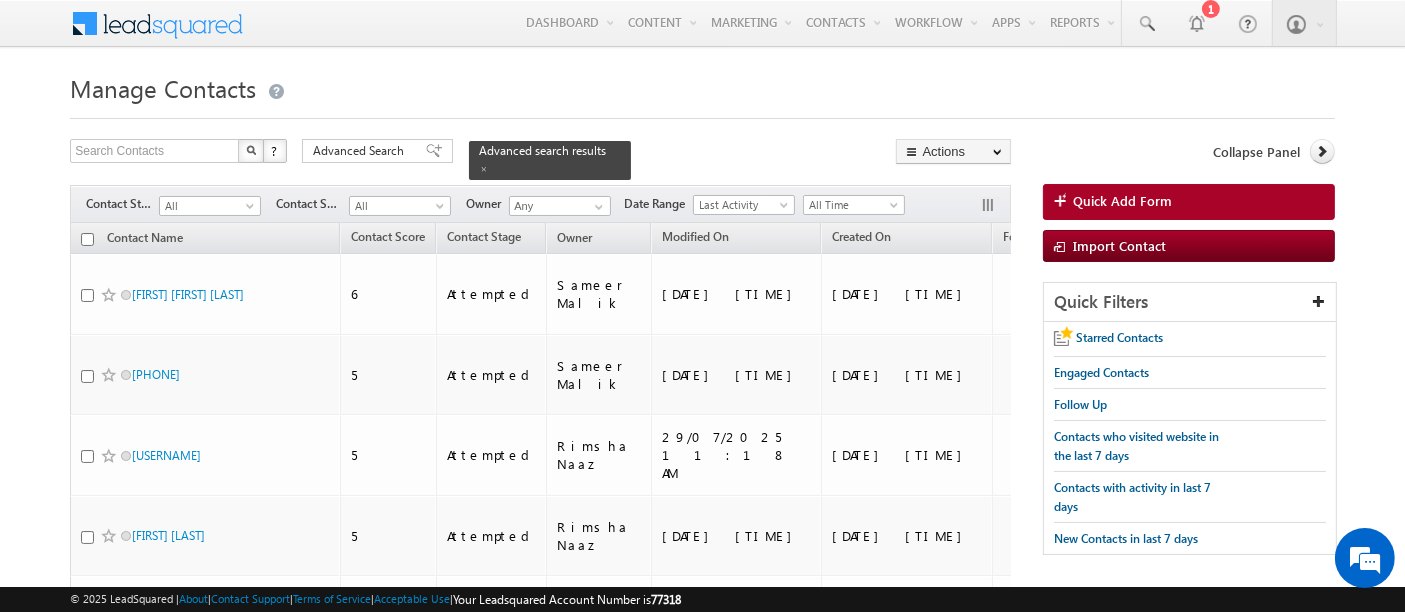 click on "Advanced Search" at bounding box center [361, 151] 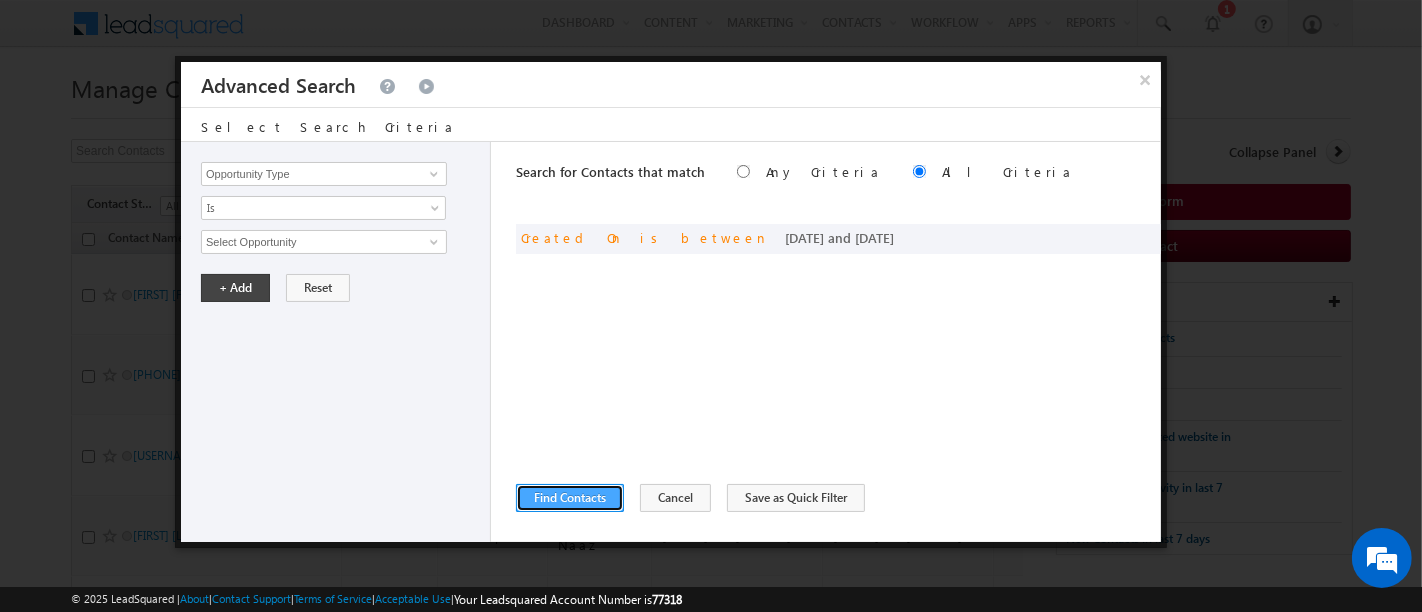 click on "Find Contacts" at bounding box center [570, 498] 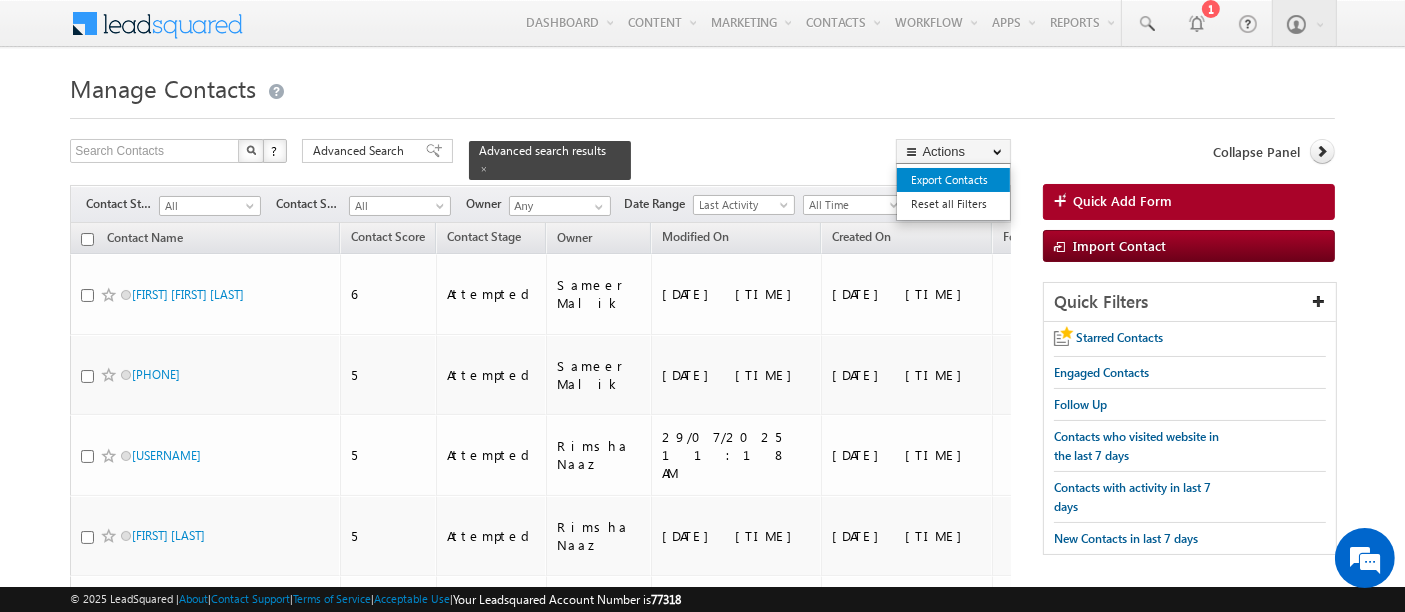 click on "Export Contacts" at bounding box center [953, 180] 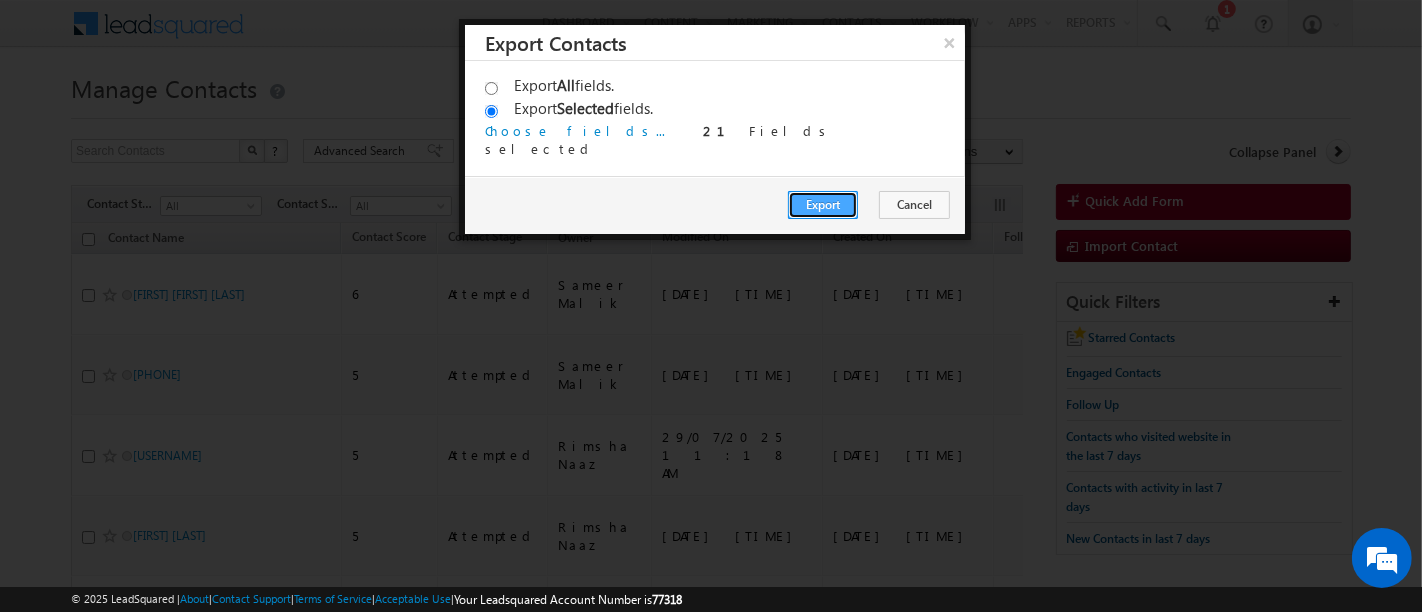 click on "Export" at bounding box center (823, 205) 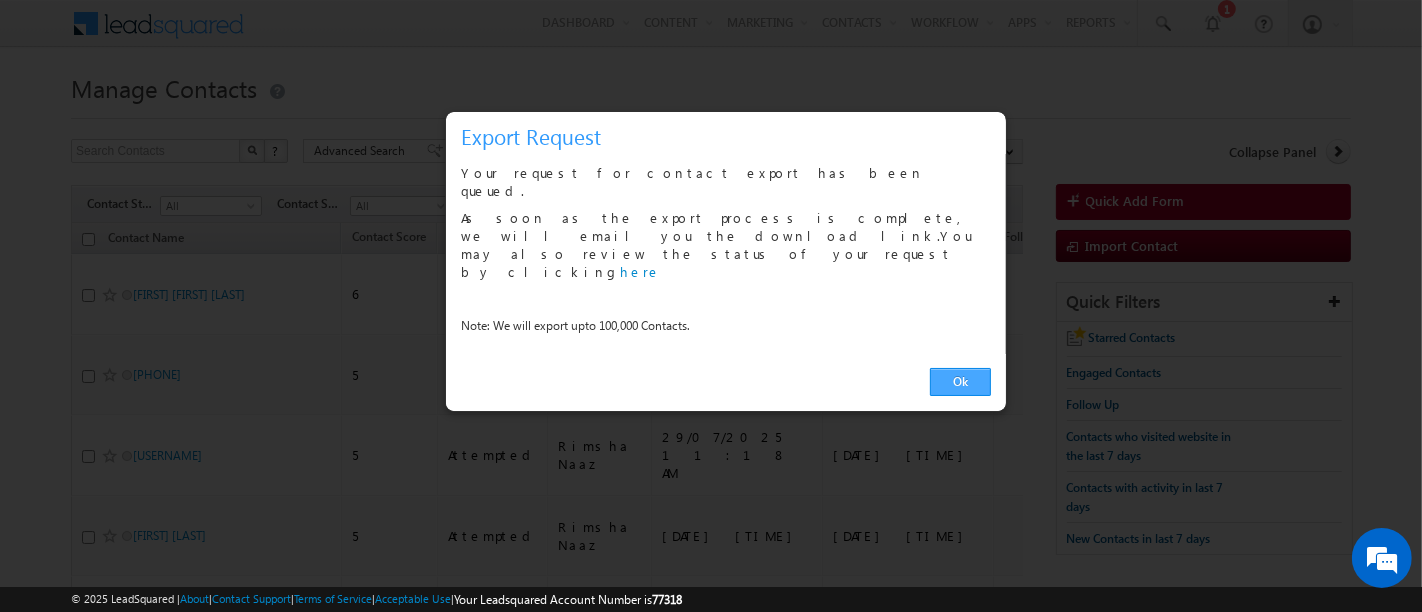 click on "Ok" at bounding box center [960, 382] 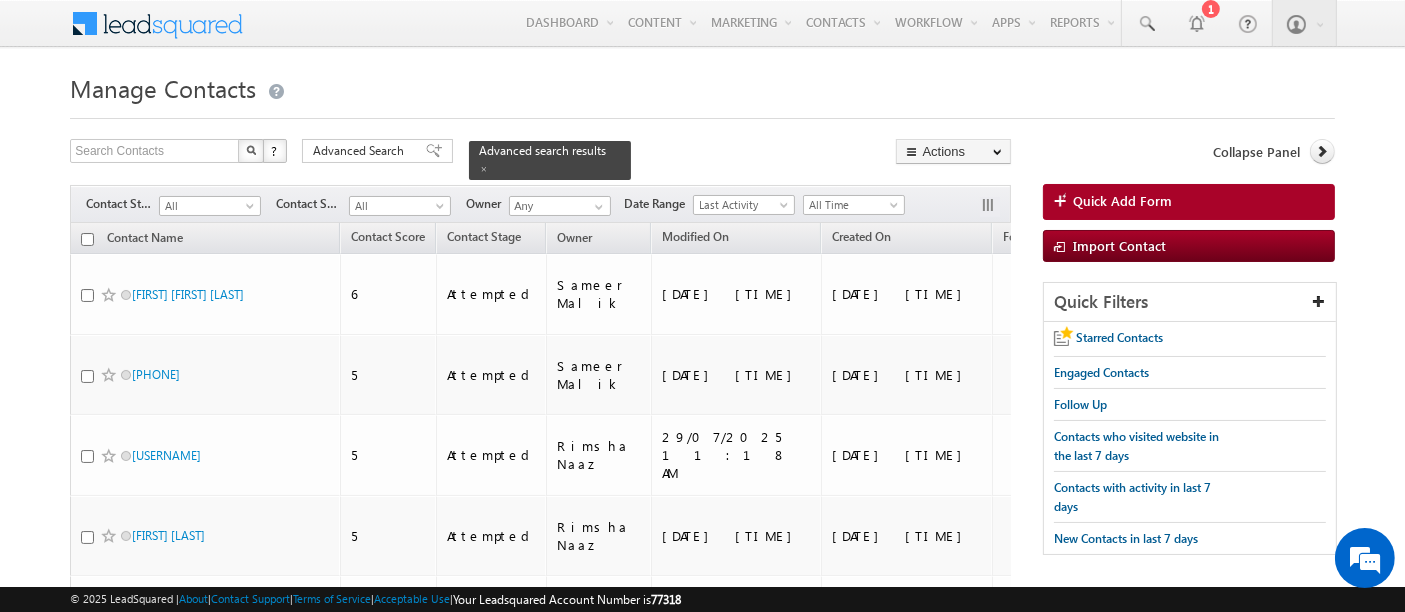 drag, startPoint x: 374, startPoint y: 148, endPoint x: 634, endPoint y: 340, distance: 323.20892 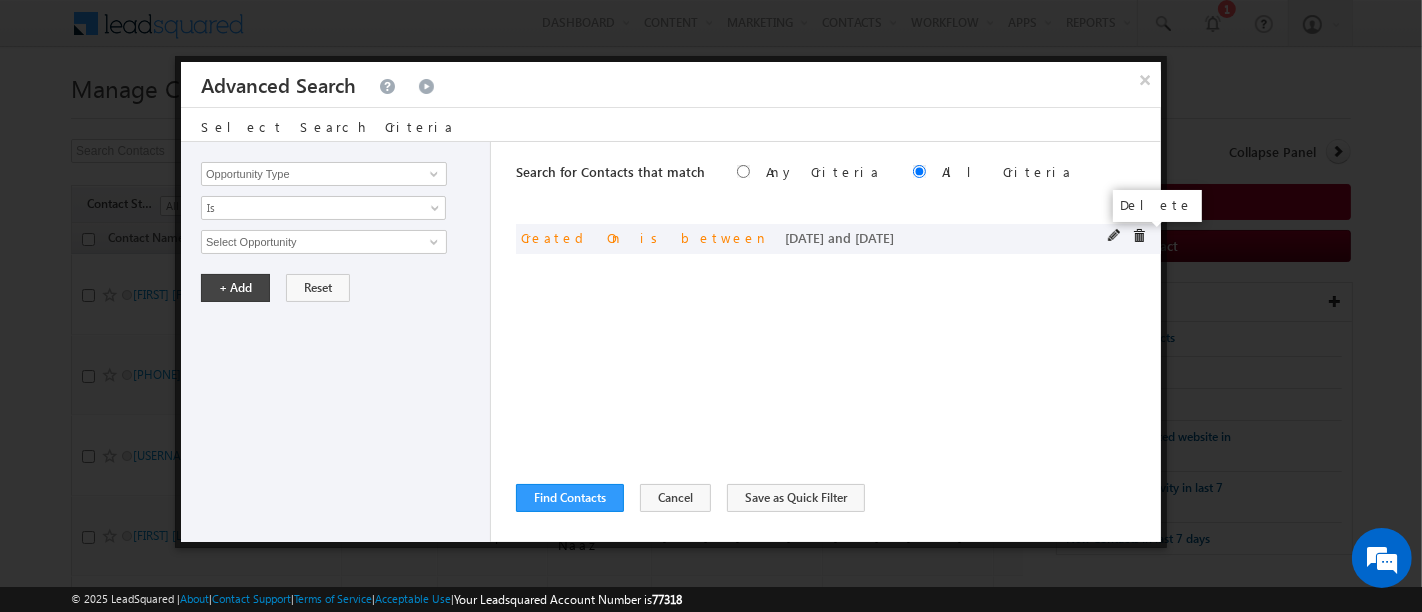 click at bounding box center (1139, 236) 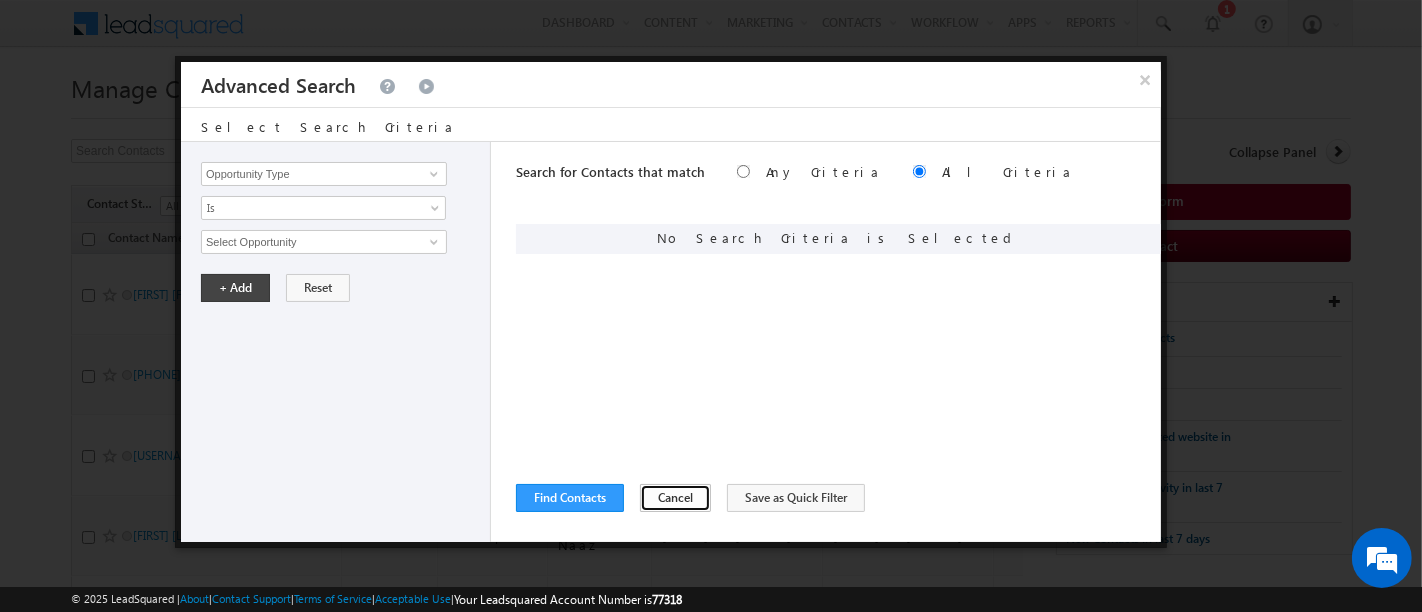 click on "Cancel" at bounding box center [675, 498] 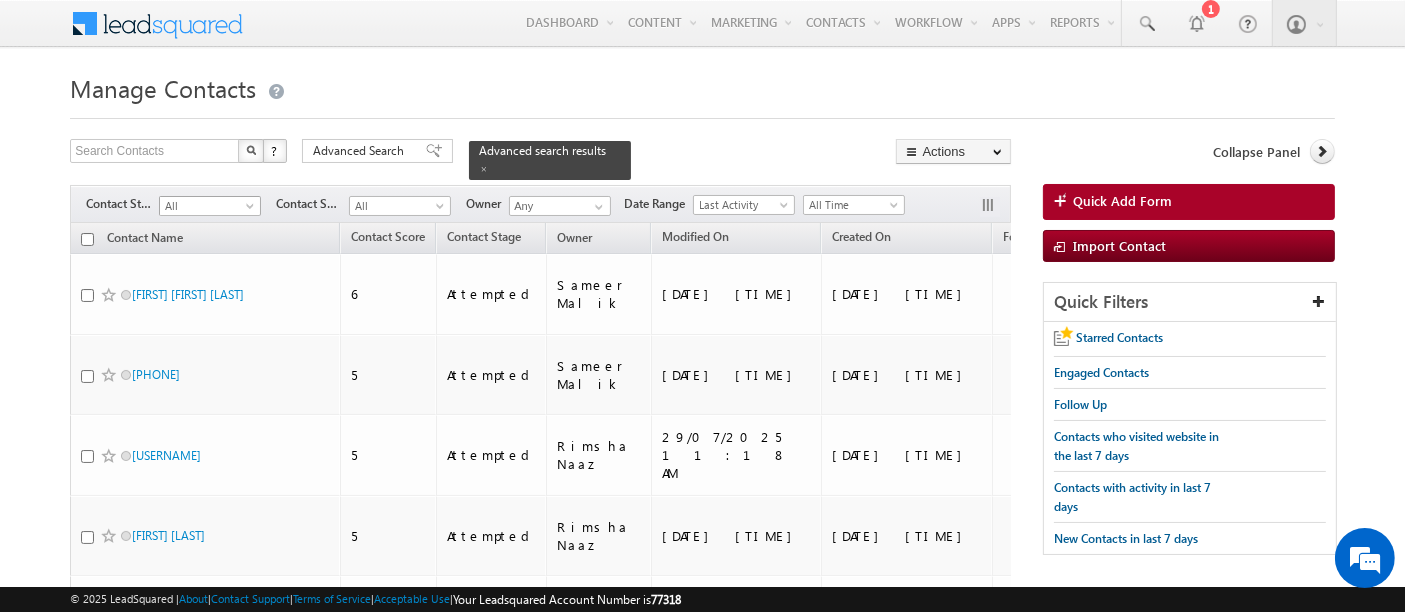 click on "All" at bounding box center (207, 206) 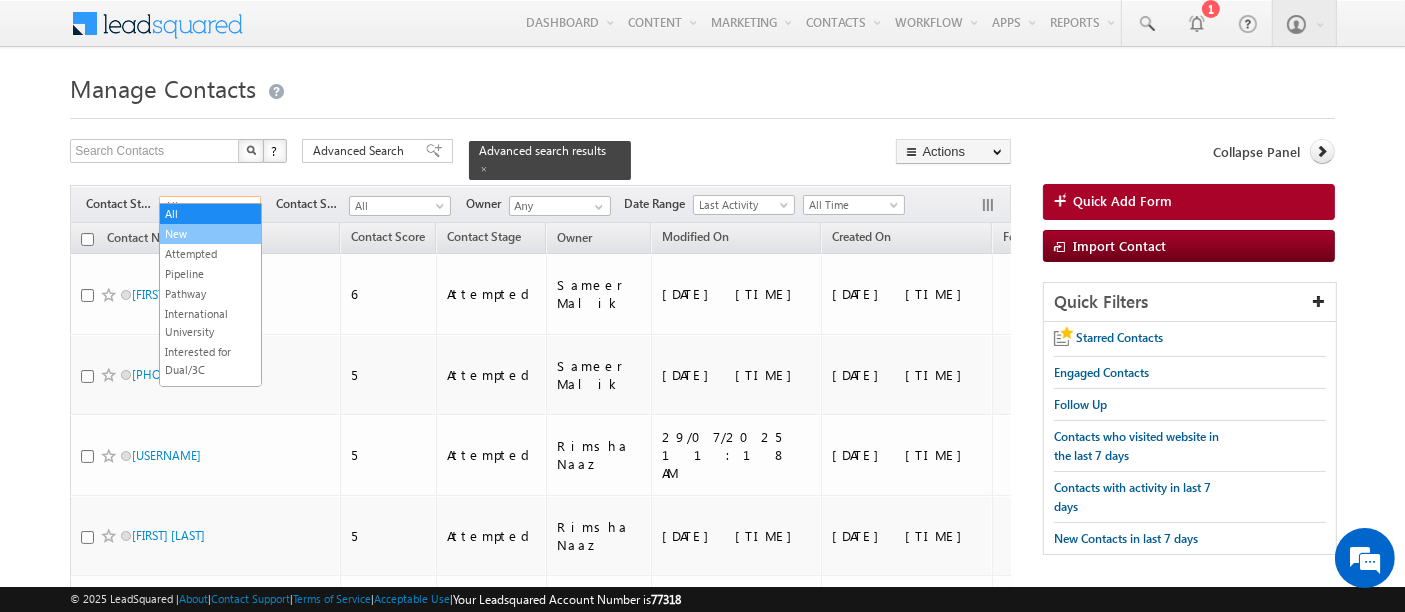 click on "New" at bounding box center (210, 234) 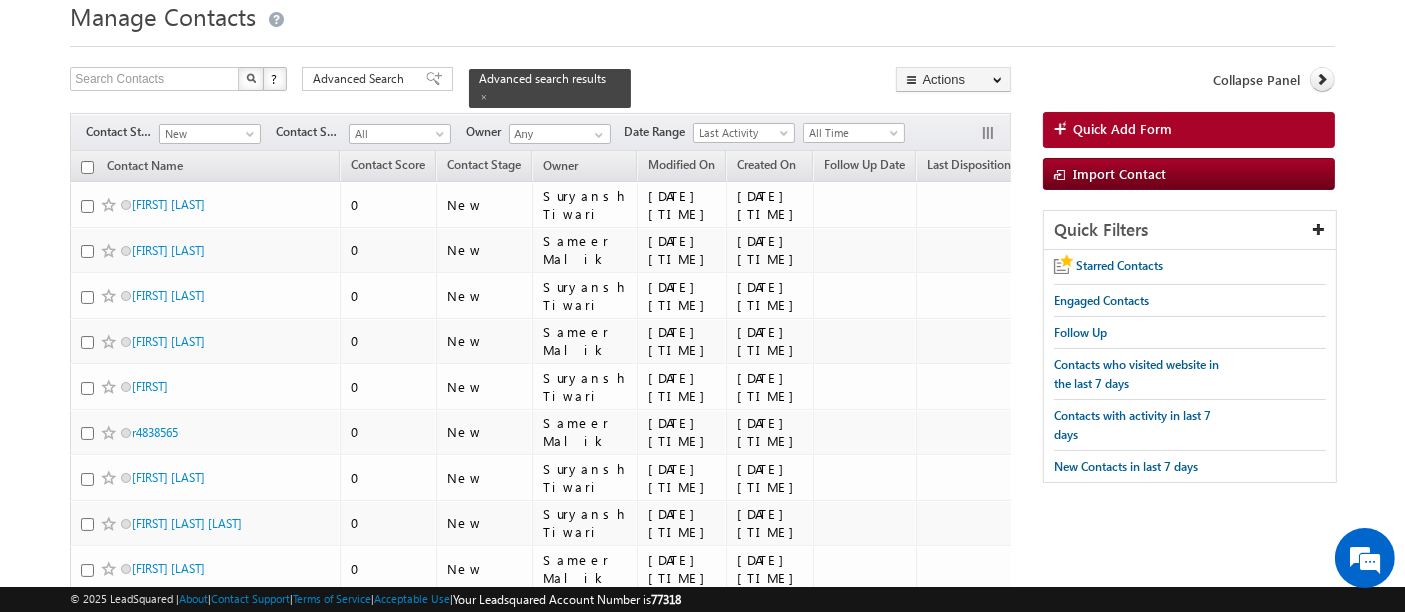 scroll, scrollTop: 0, scrollLeft: 0, axis: both 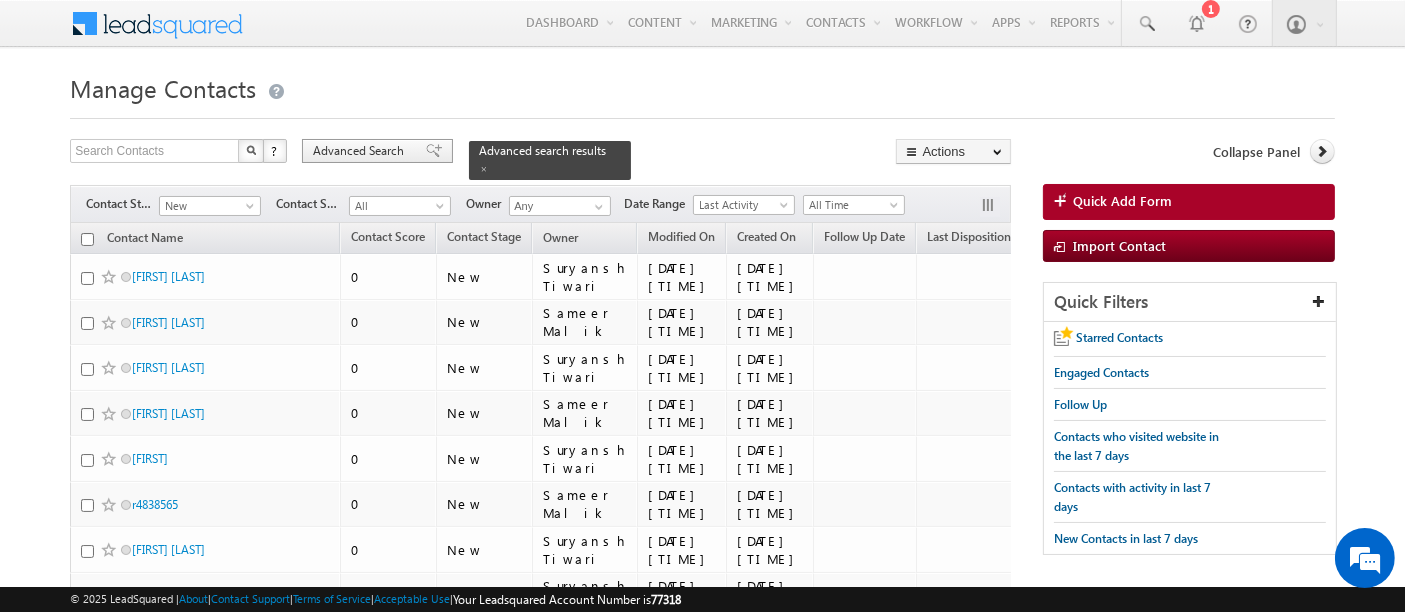 click on "Advanced Search" at bounding box center (361, 151) 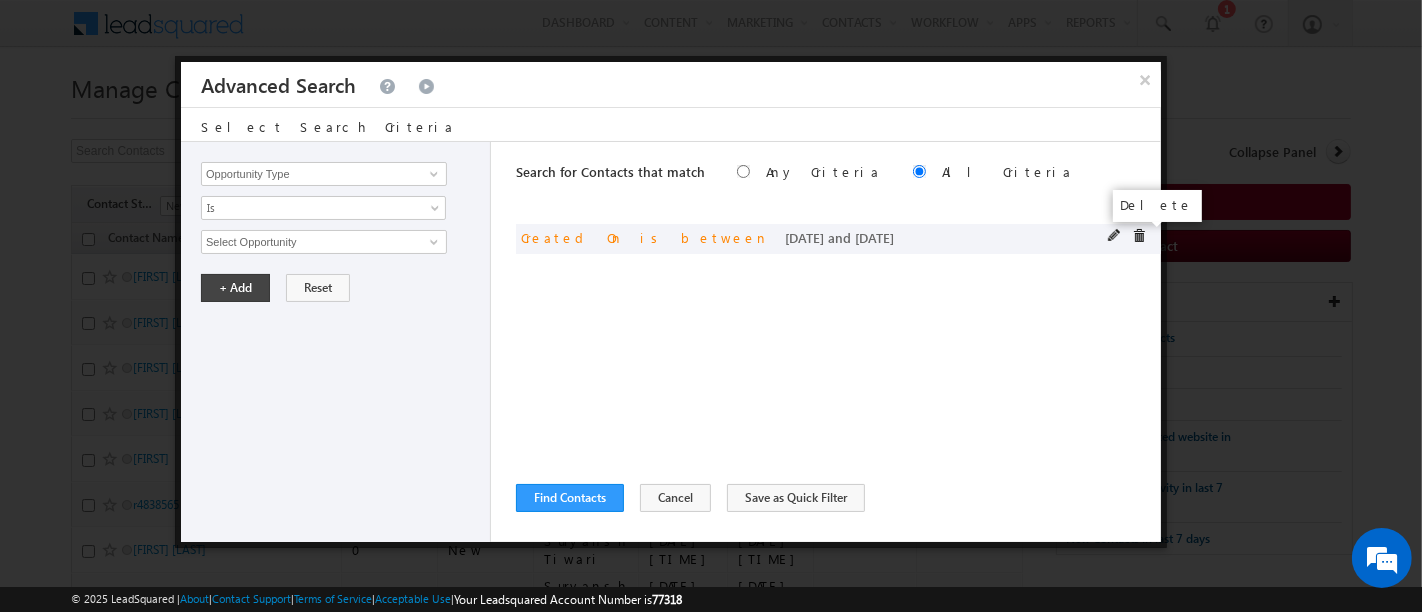 click at bounding box center [1139, 236] 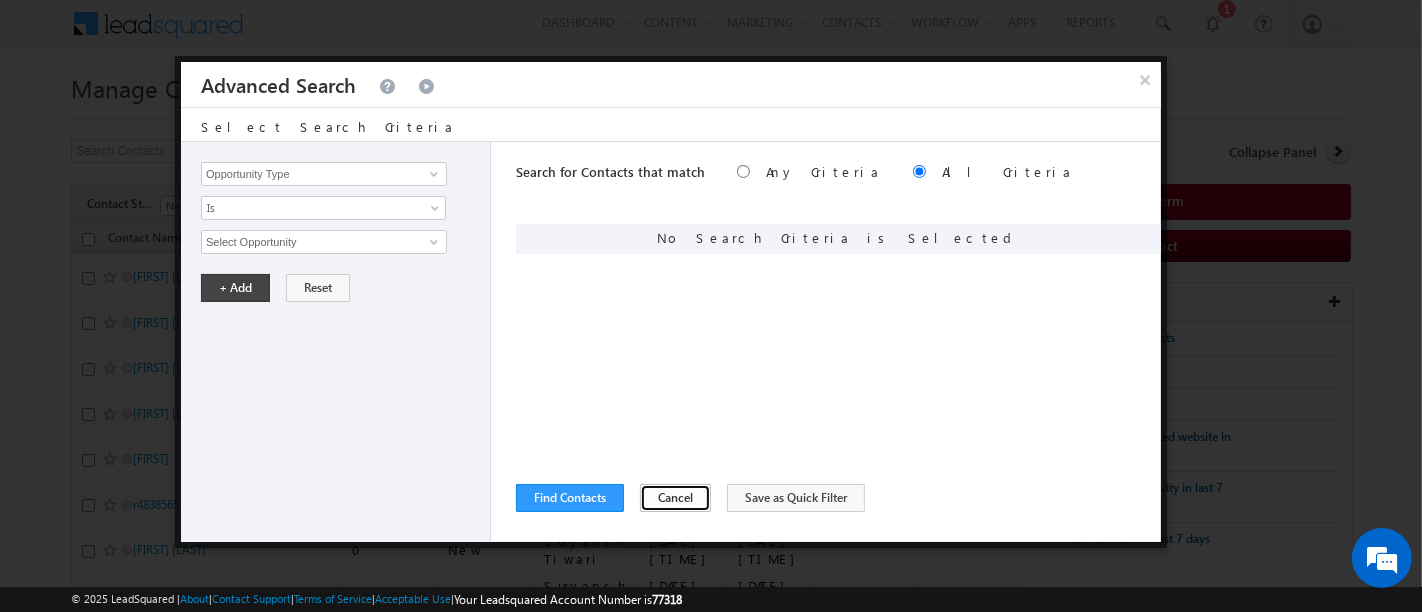 click on "Cancel" at bounding box center (675, 498) 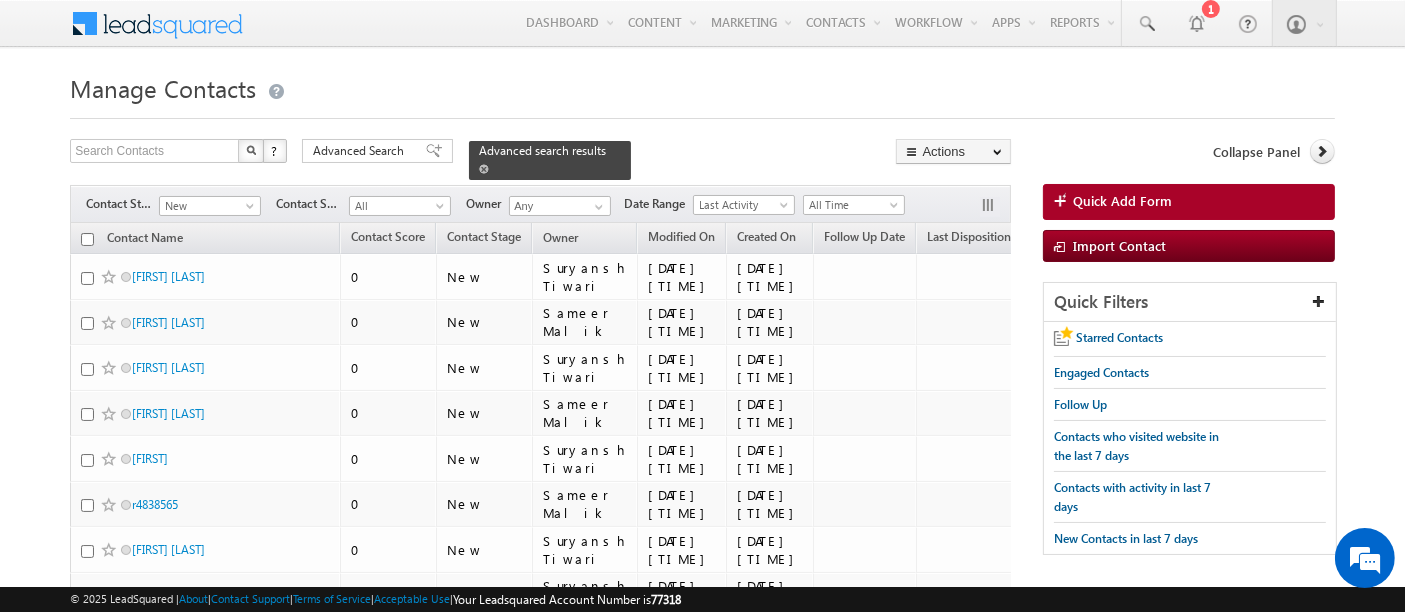 click at bounding box center (484, 169) 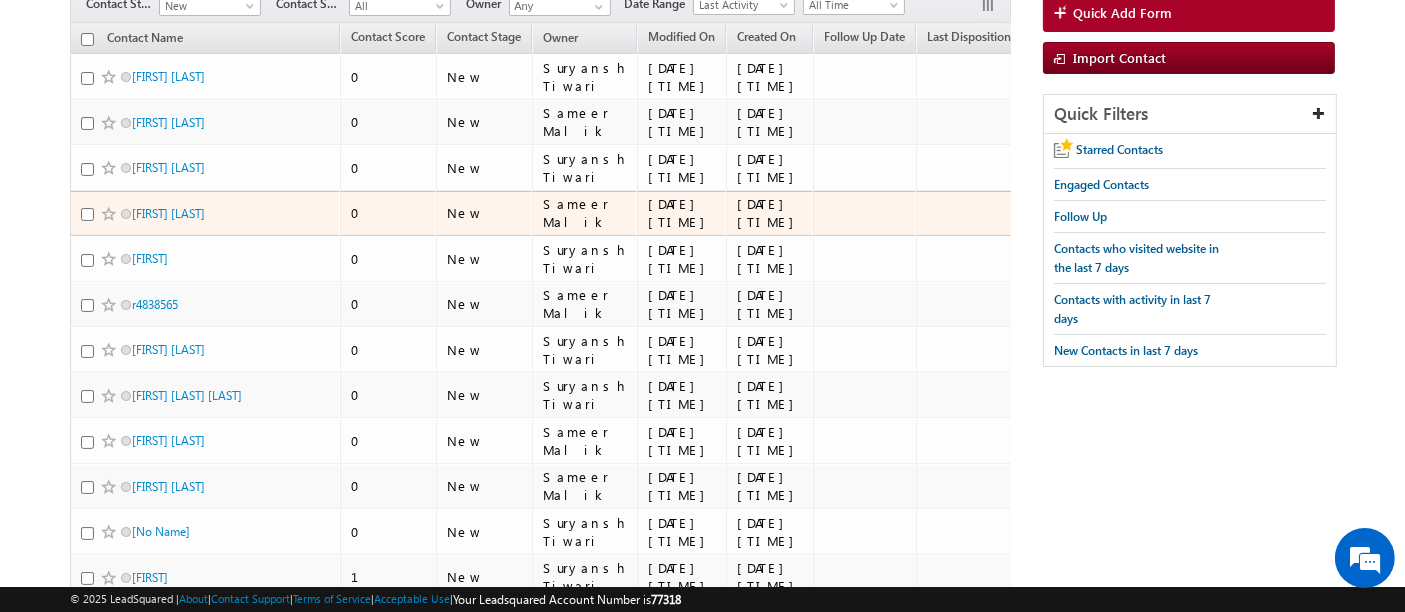 scroll, scrollTop: 0, scrollLeft: 0, axis: both 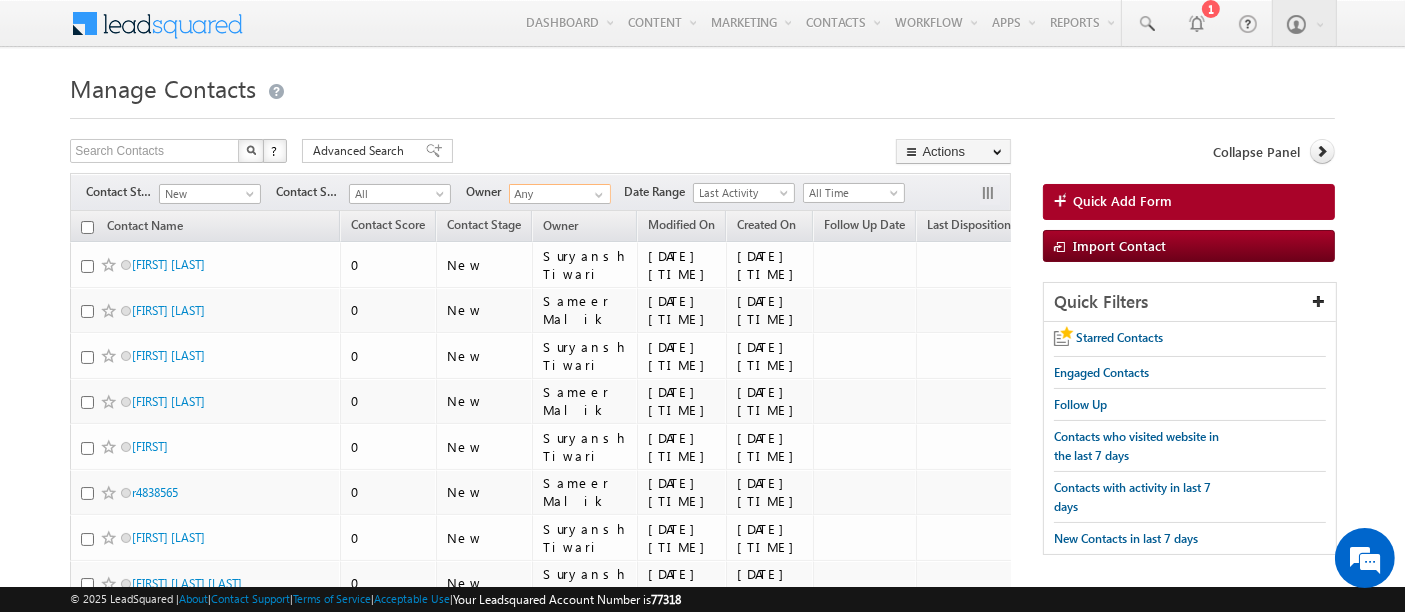 click on "Any" at bounding box center (560, 194) 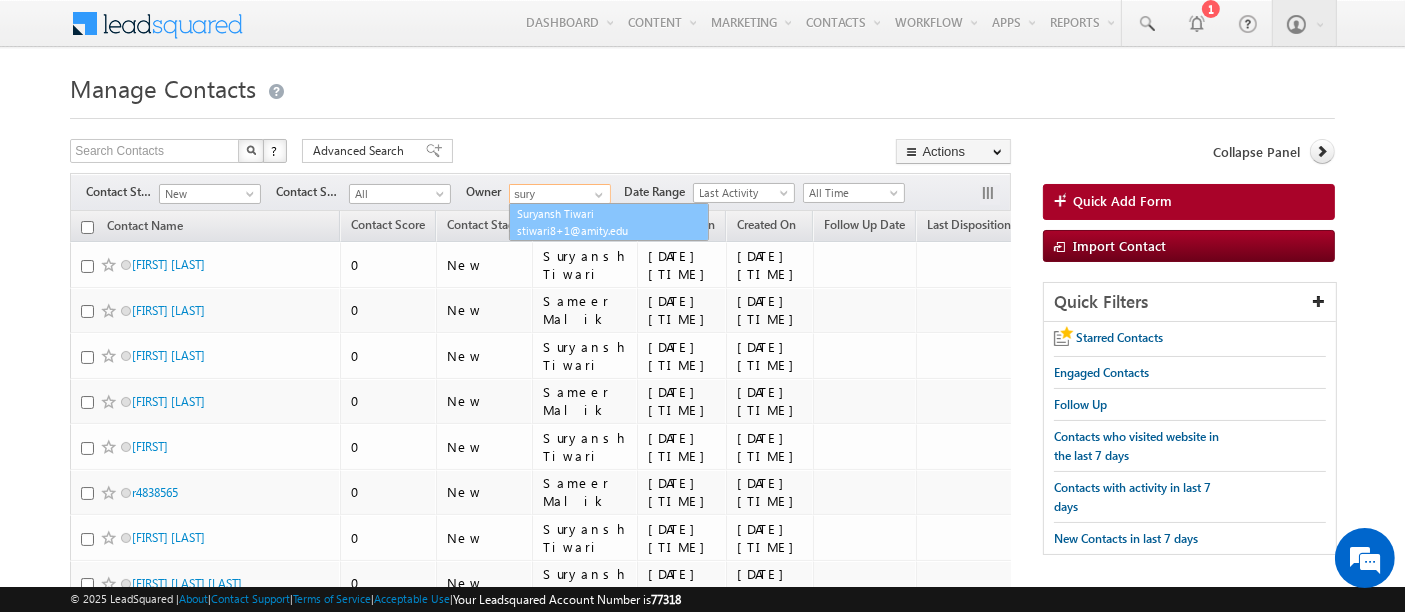 click on "[FIRST] [LAST] [EMAIL]" at bounding box center (609, 222) 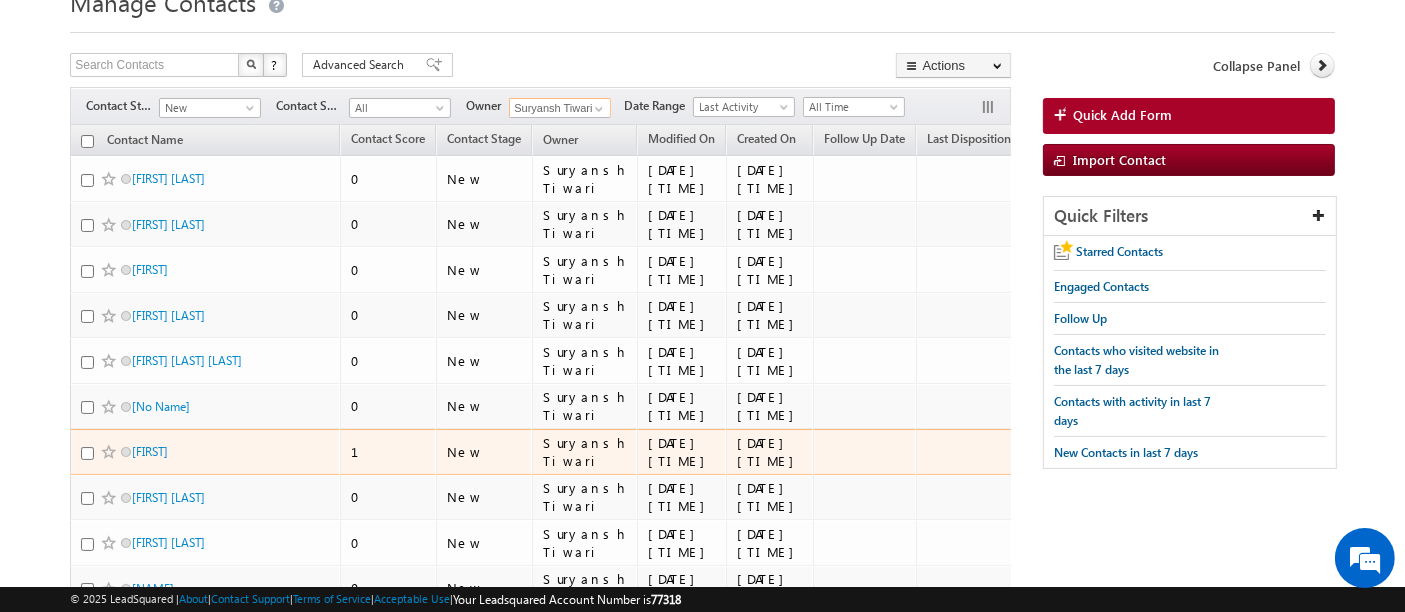 scroll, scrollTop: 0, scrollLeft: 0, axis: both 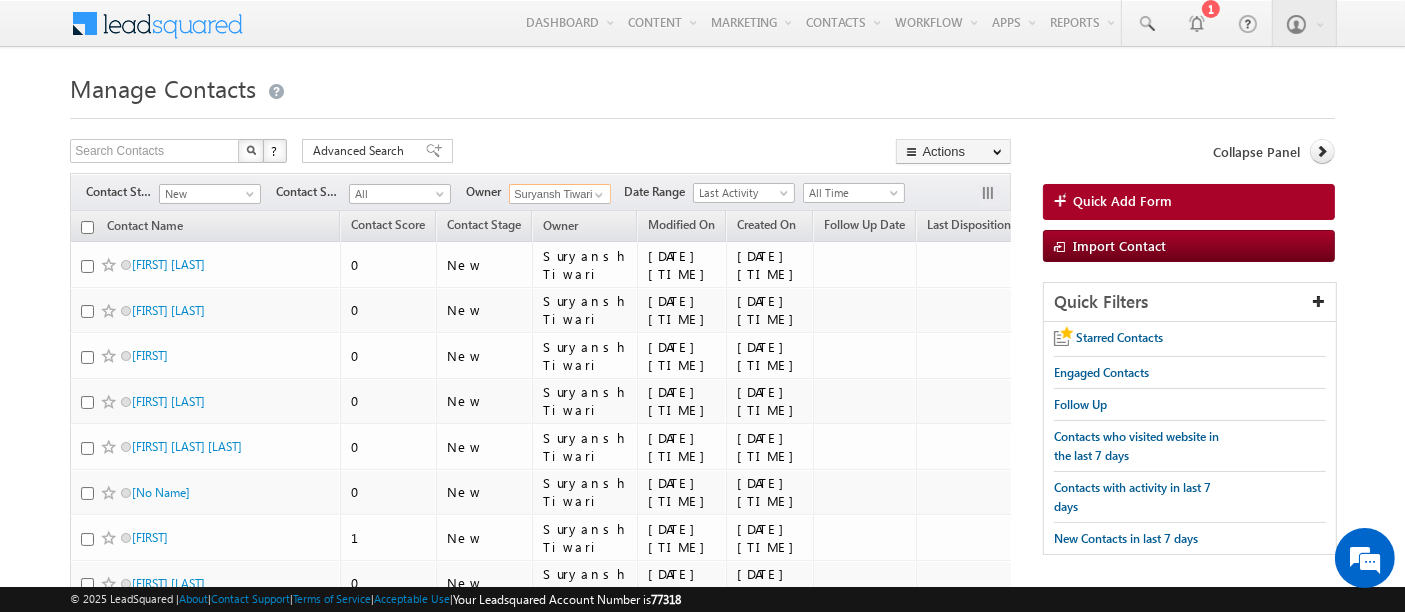 type on "Suryansh Tiwari" 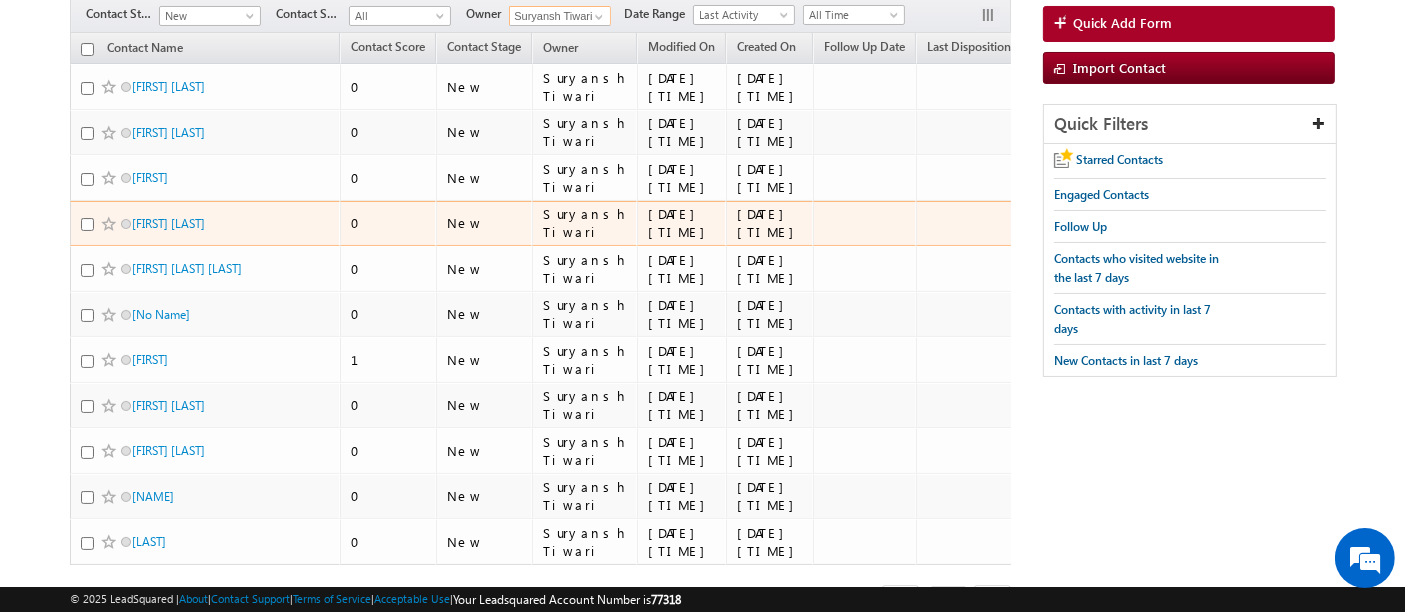 scroll, scrollTop: 222, scrollLeft: 0, axis: vertical 